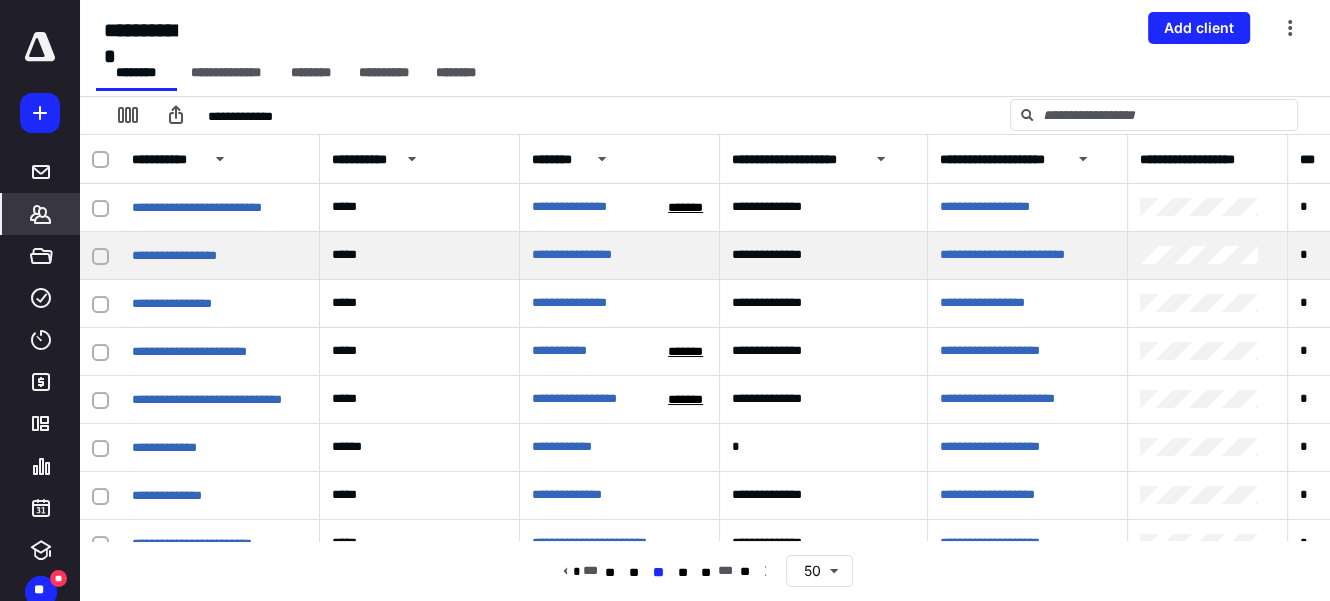 scroll, scrollTop: 0, scrollLeft: 0, axis: both 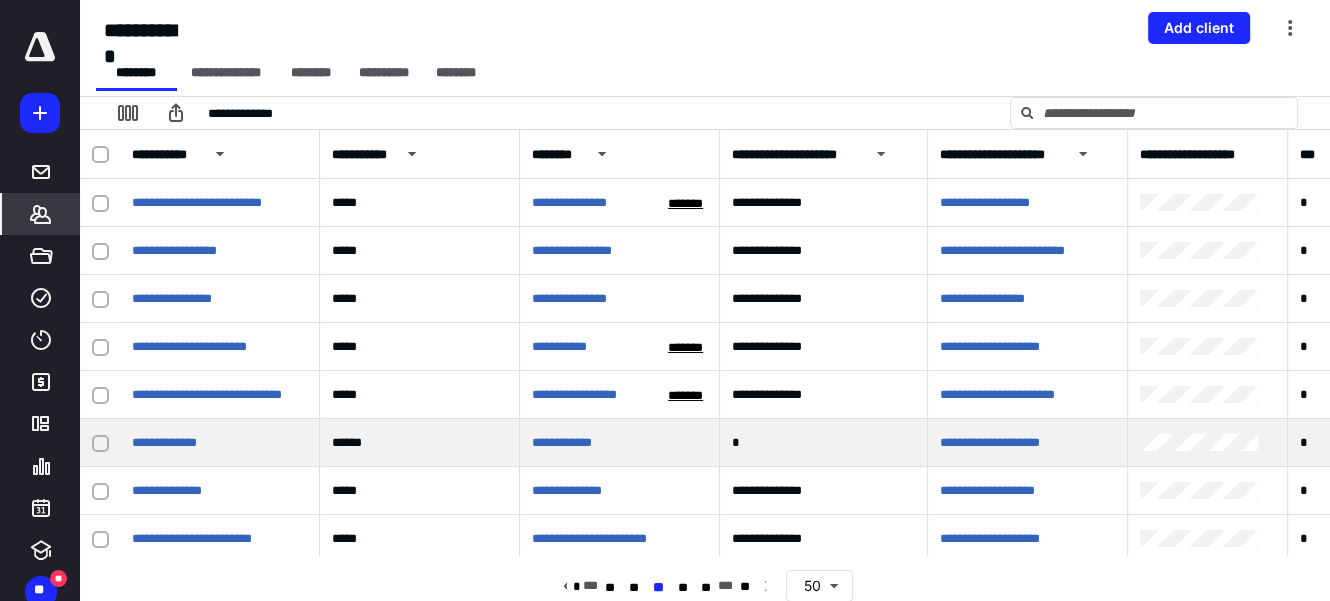 click at bounding box center [100, 442] 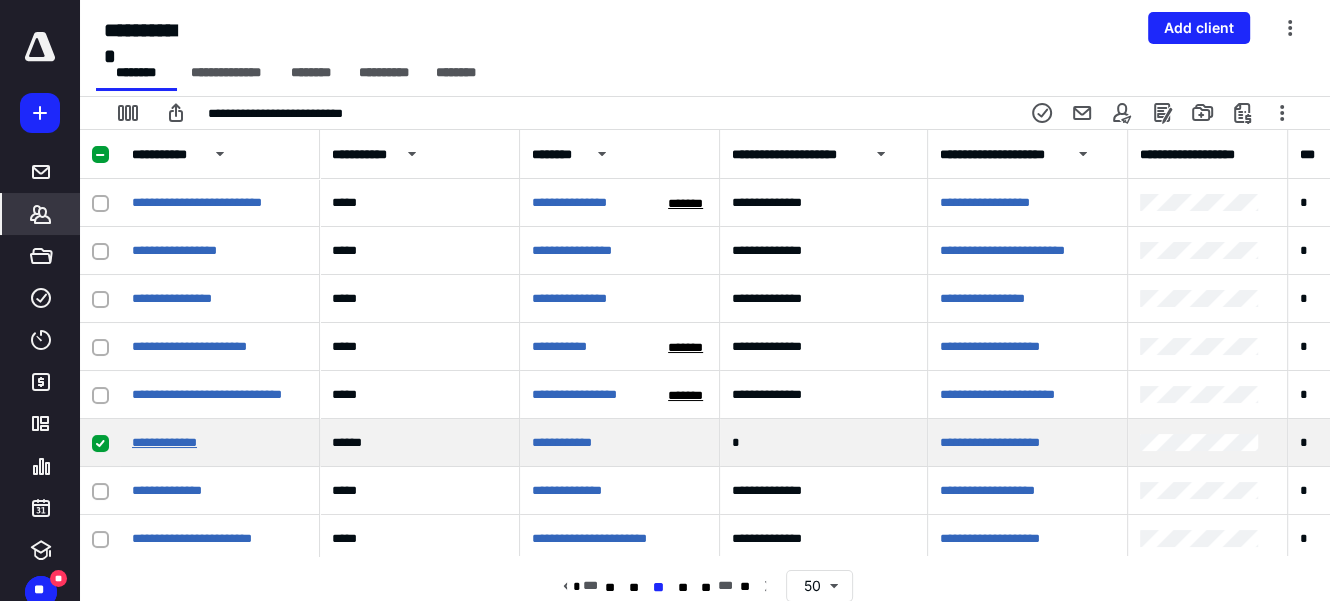 click on "**********" at bounding box center (164, 442) 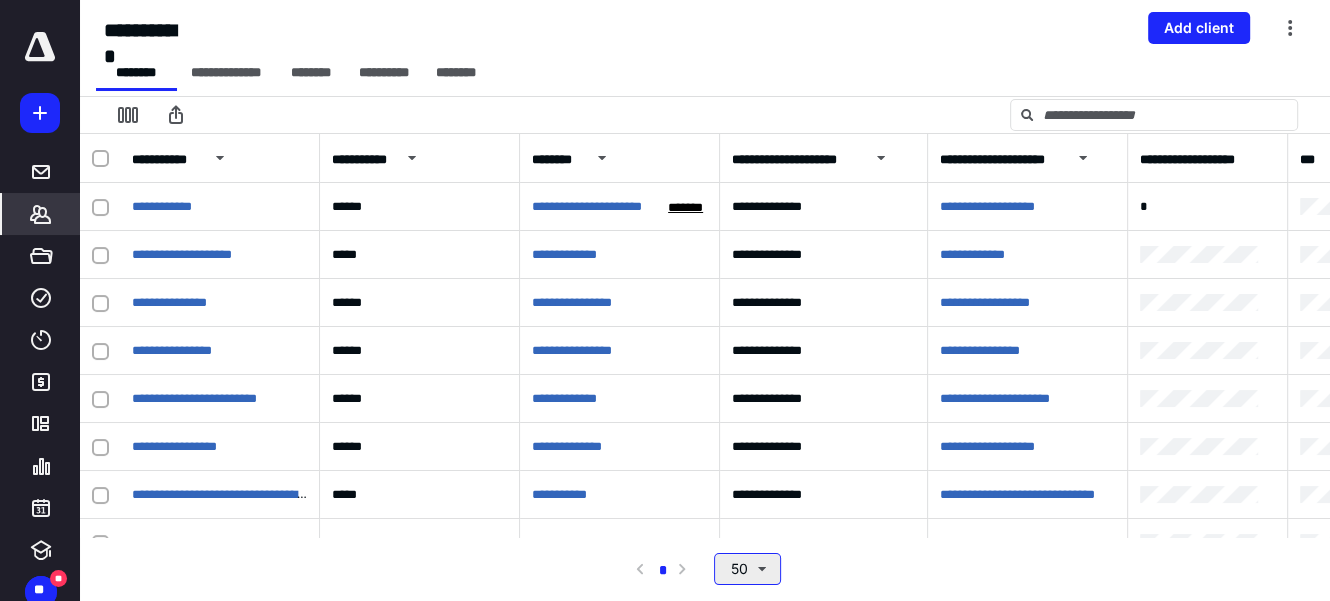 click on "**********" at bounding box center (705, 569) 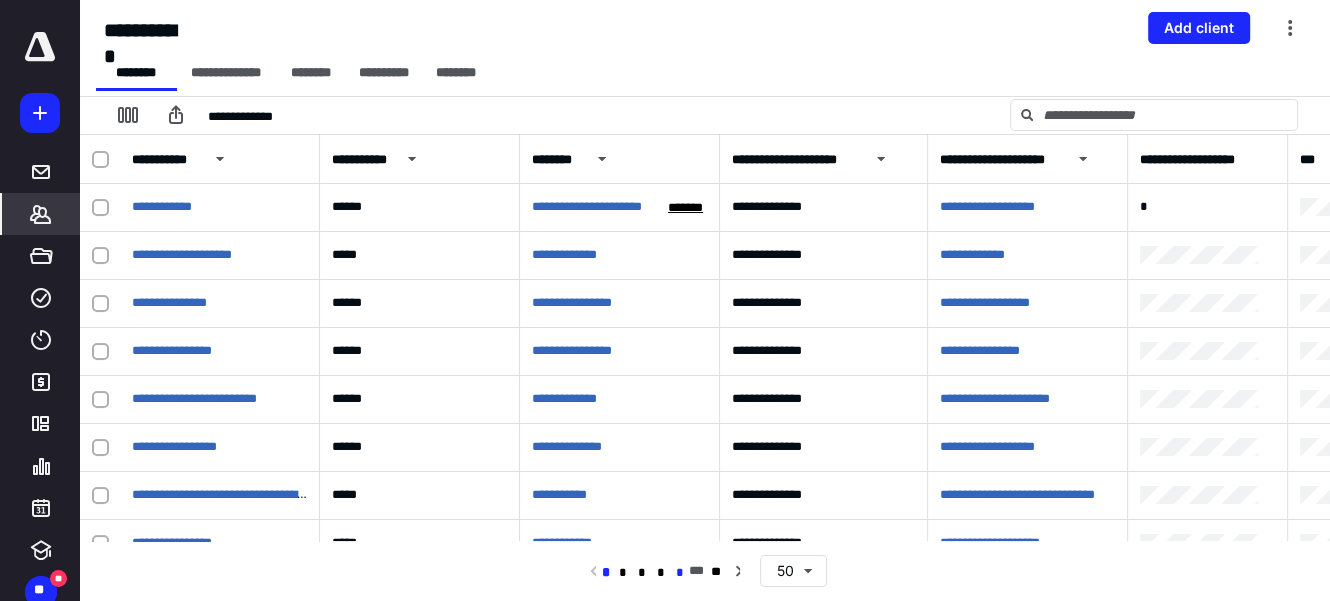 click on "*" at bounding box center (679, 572) 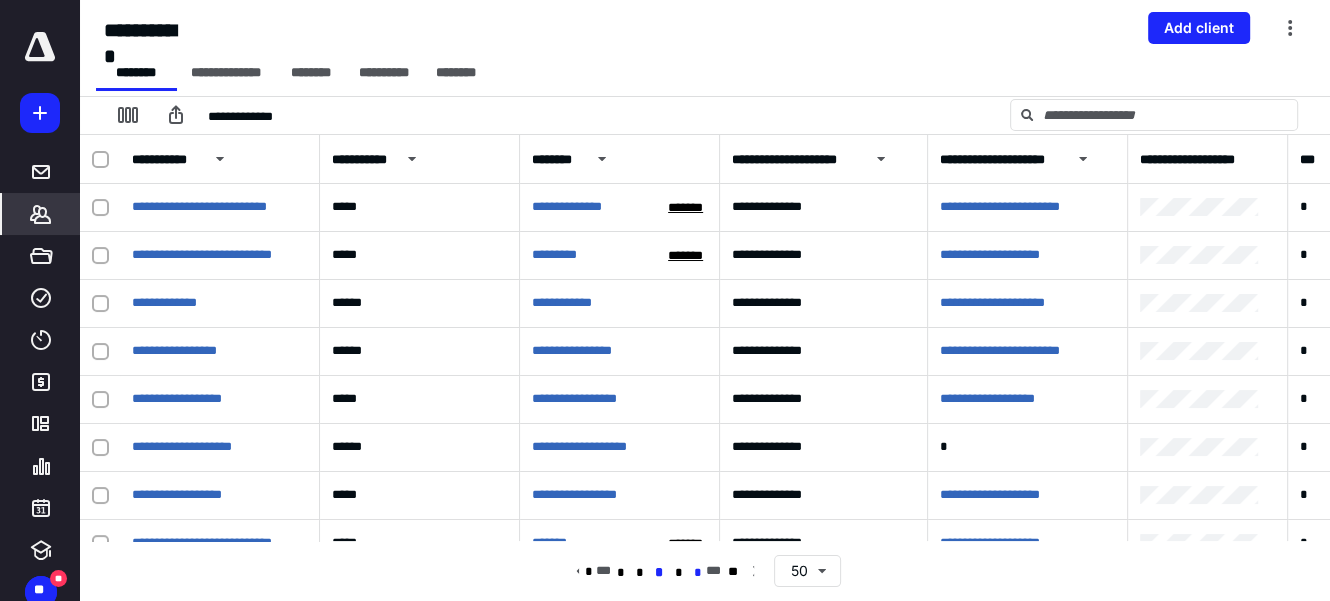 click on "*" at bounding box center [696, 572] 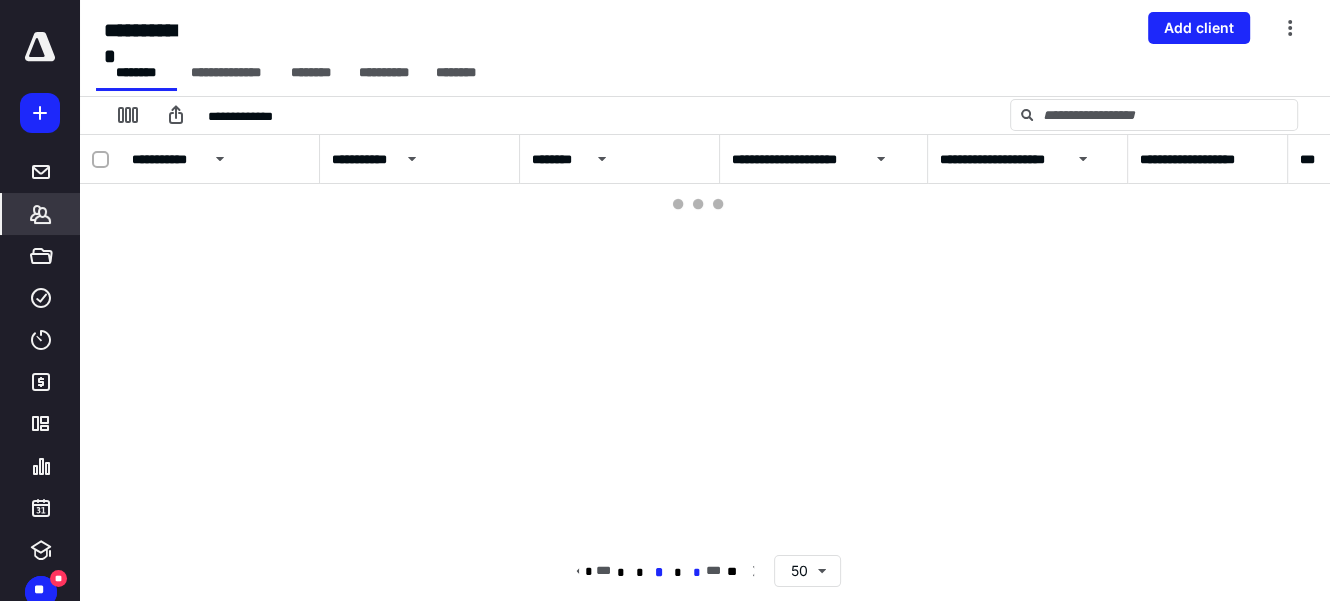 click on "*" at bounding box center (696, 572) 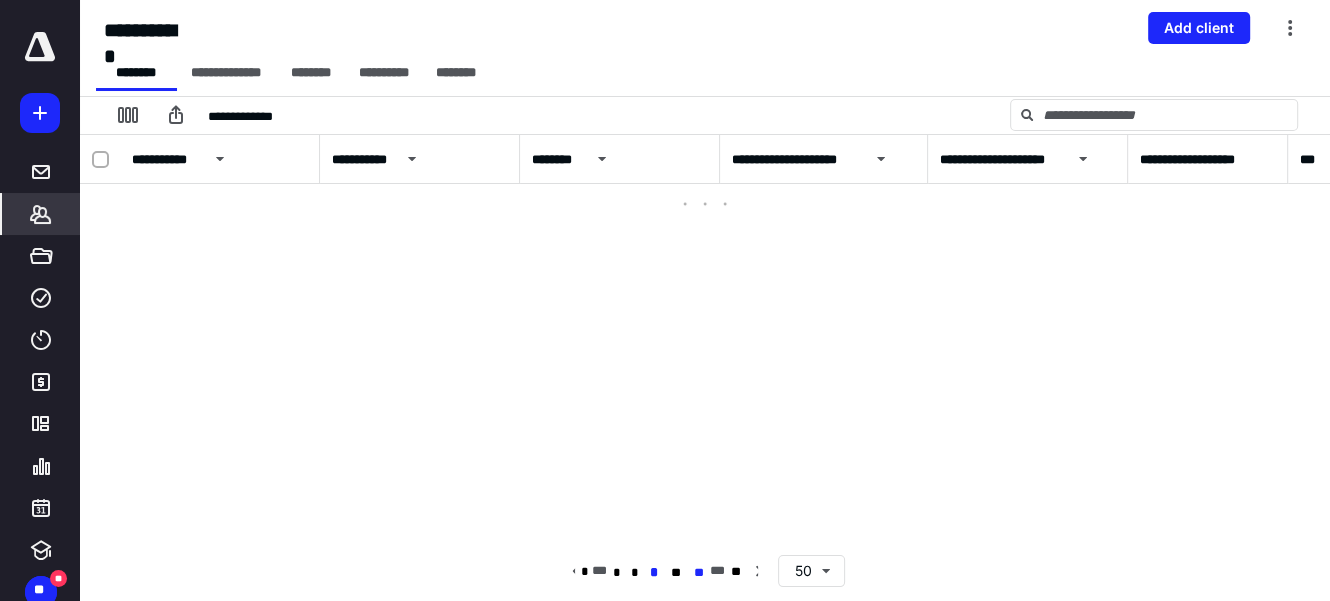 click on "**" at bounding box center [698, 572] 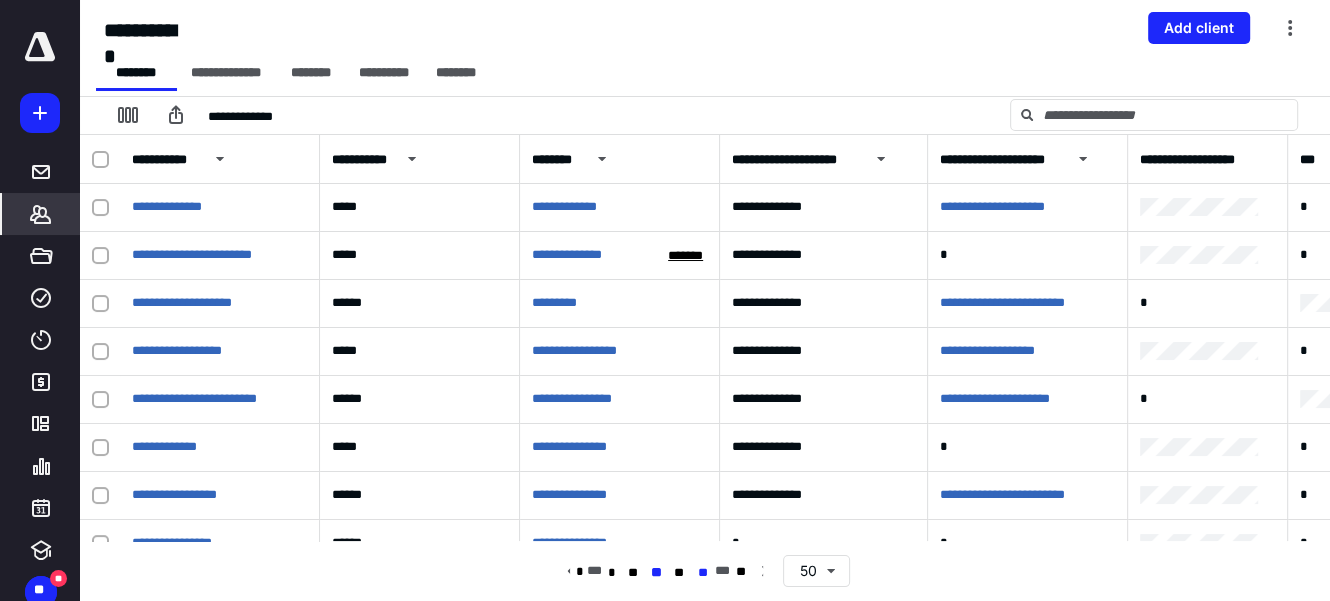 click on "**" at bounding box center [703, 572] 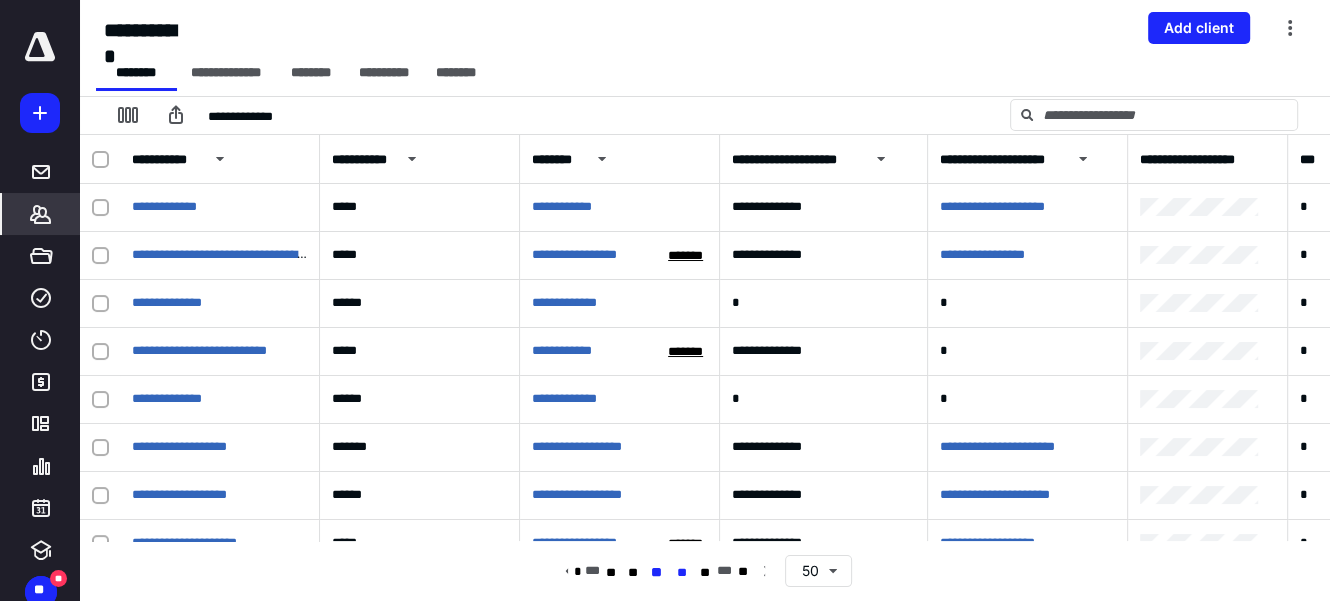 click on "**" at bounding box center [681, 572] 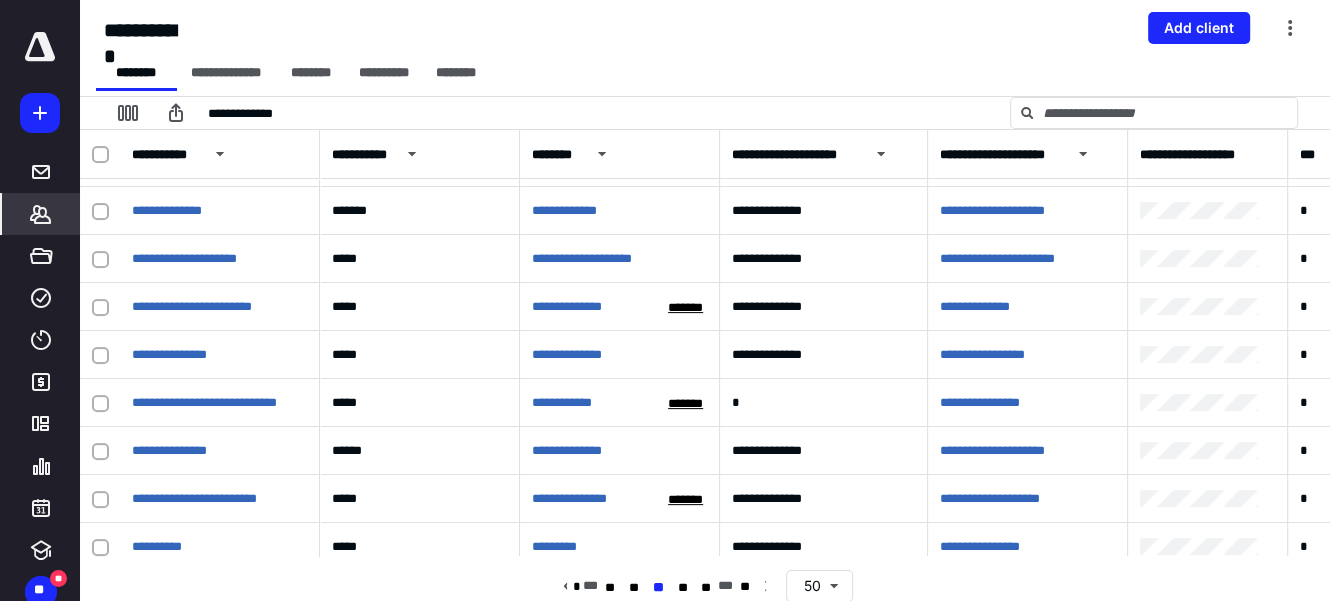 scroll, scrollTop: 454, scrollLeft: 0, axis: vertical 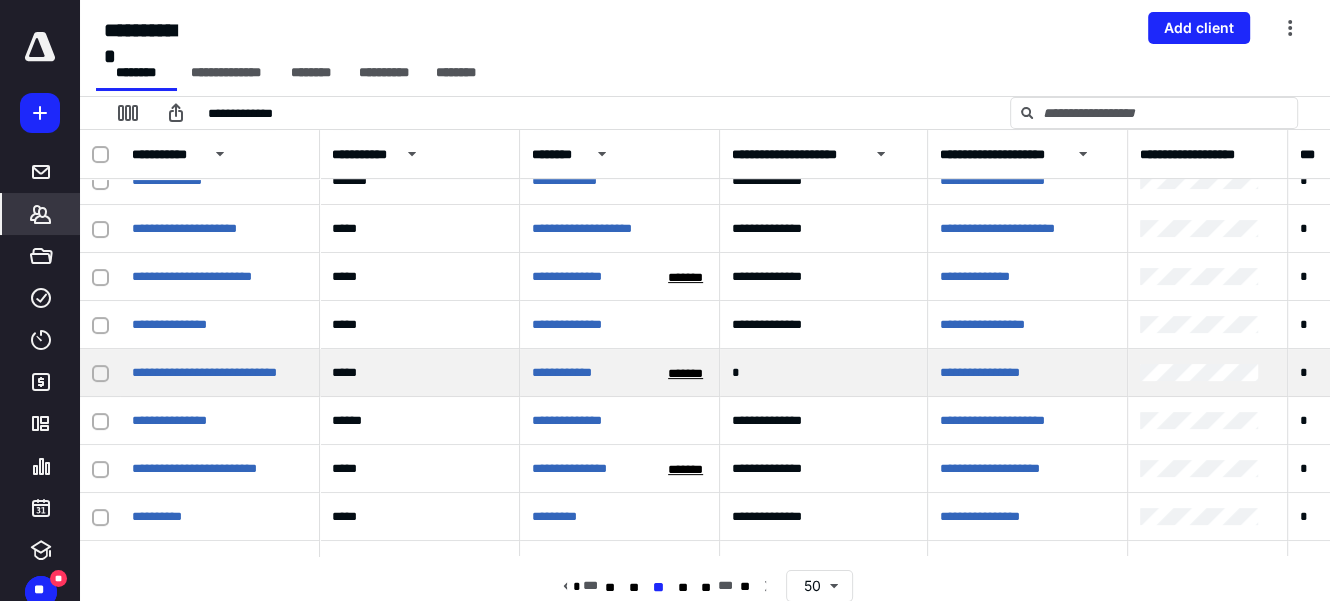 click 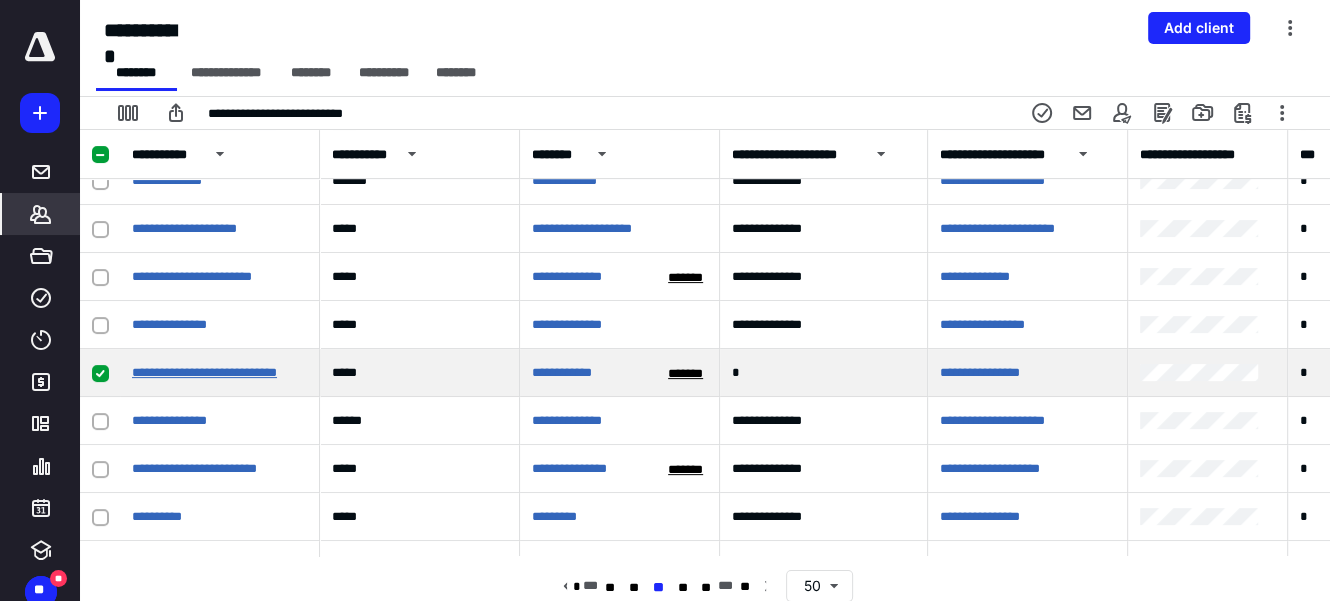 click on "**********" at bounding box center (204, 372) 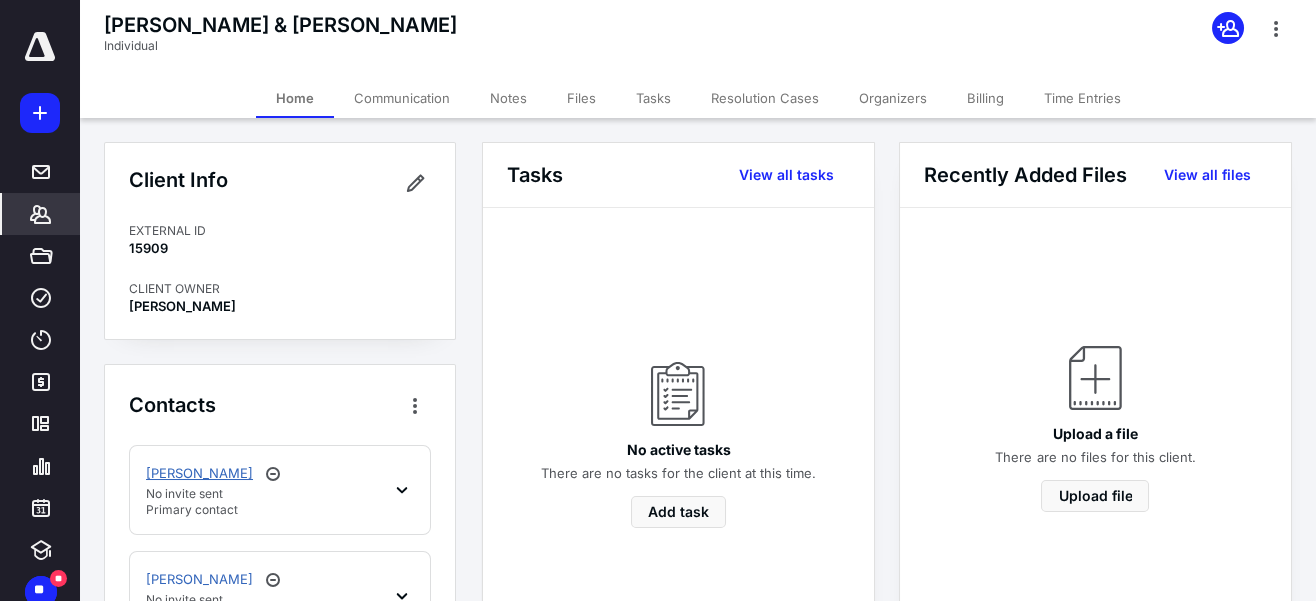 click on "[PERSON_NAME]" at bounding box center [199, 474] 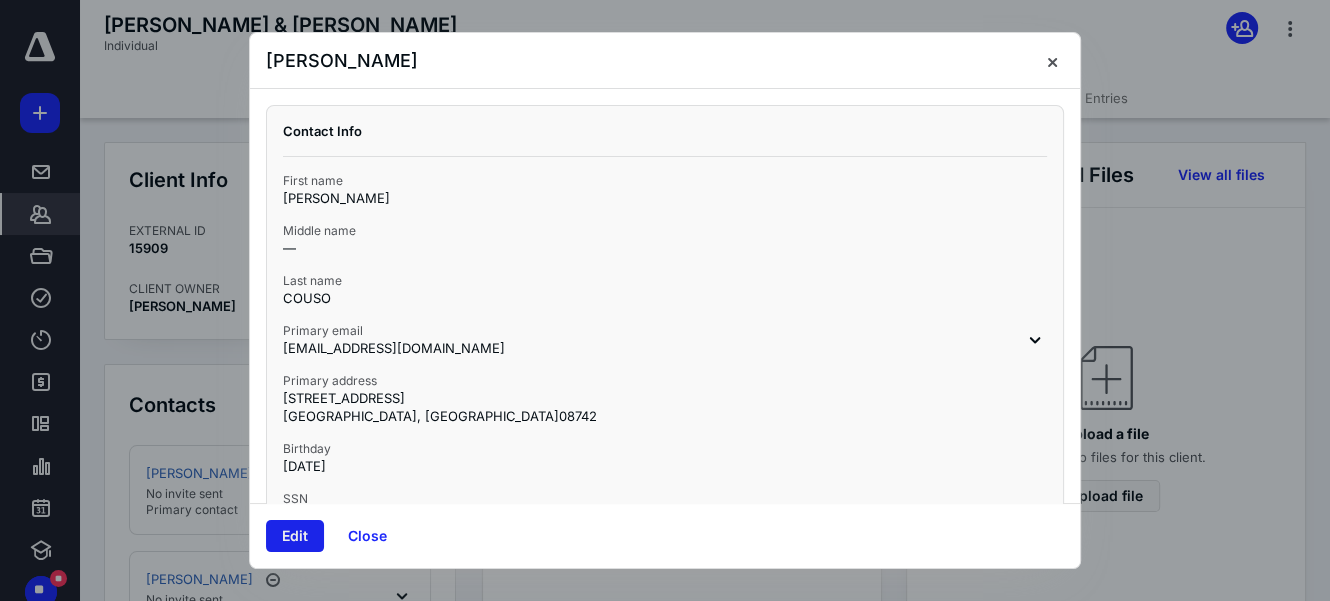 click on "Edit" at bounding box center [295, 536] 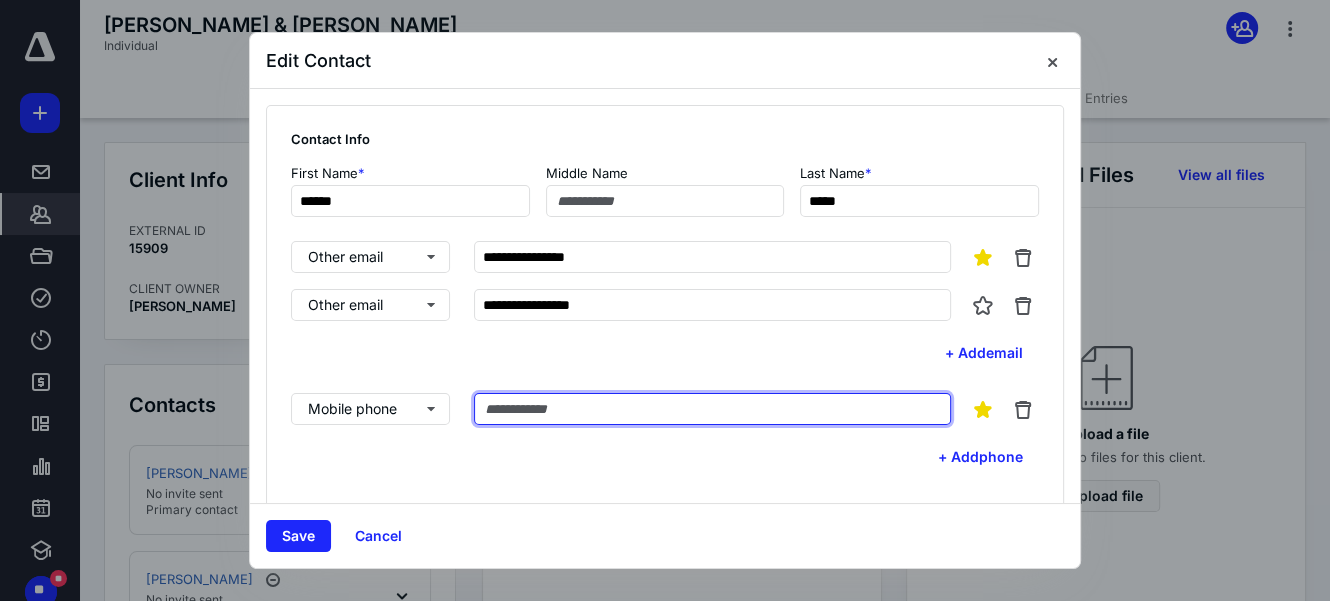 click at bounding box center [712, 409] 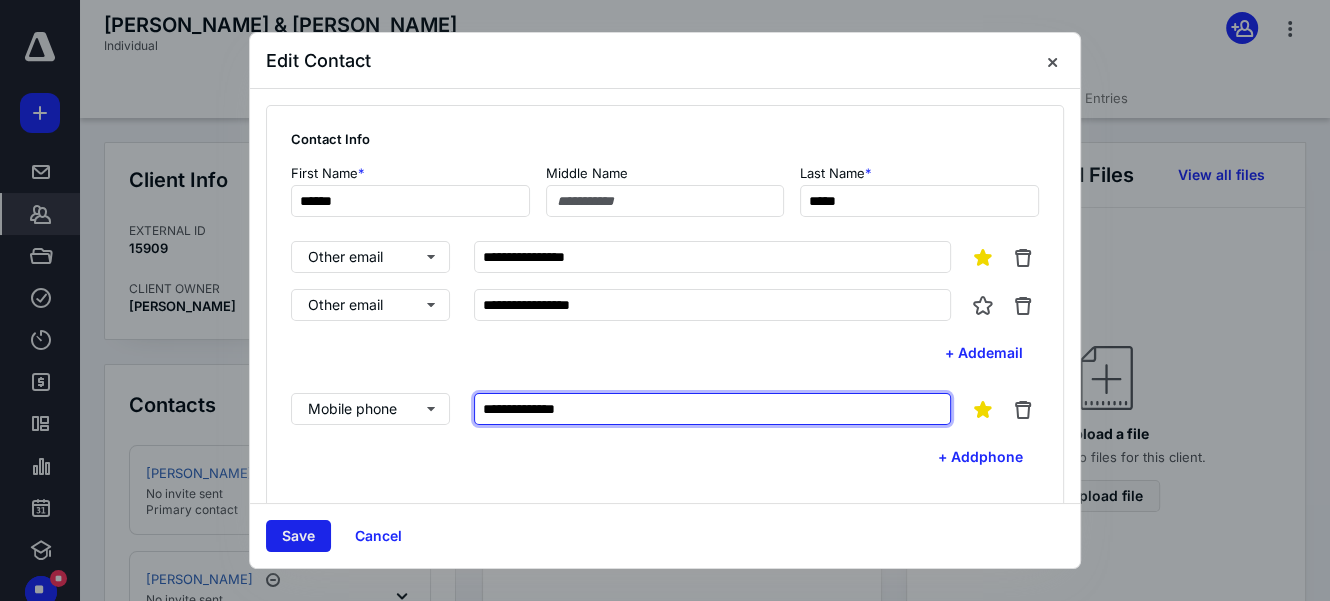 type on "**********" 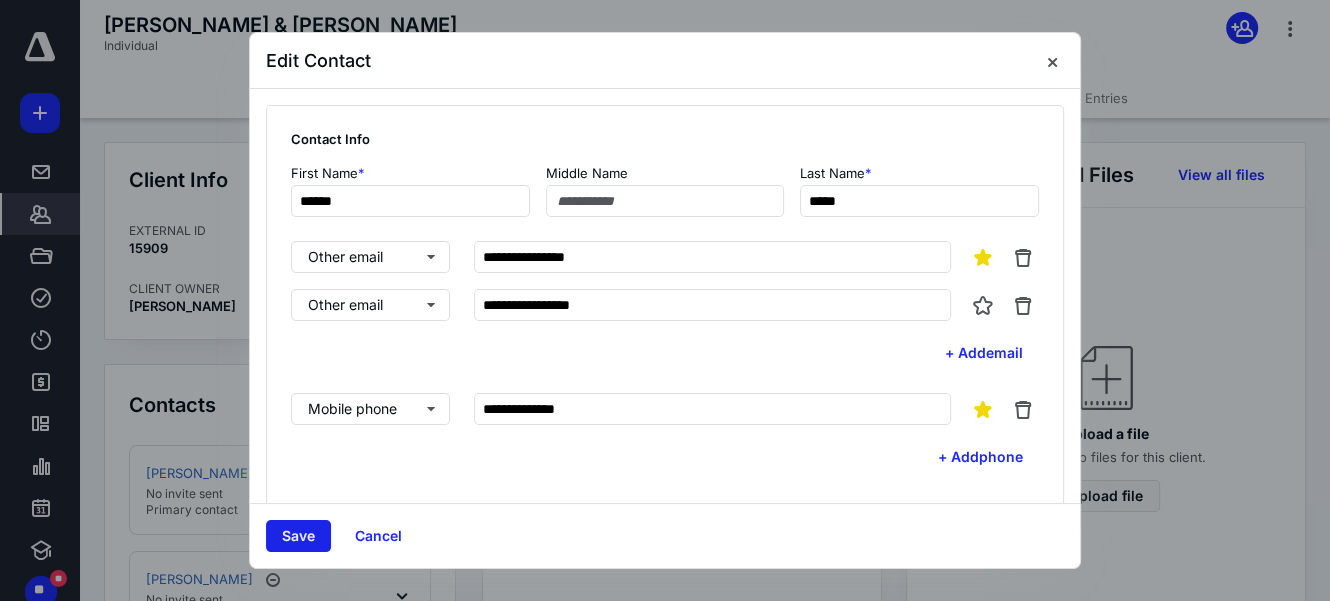 click on "Save" at bounding box center (298, 536) 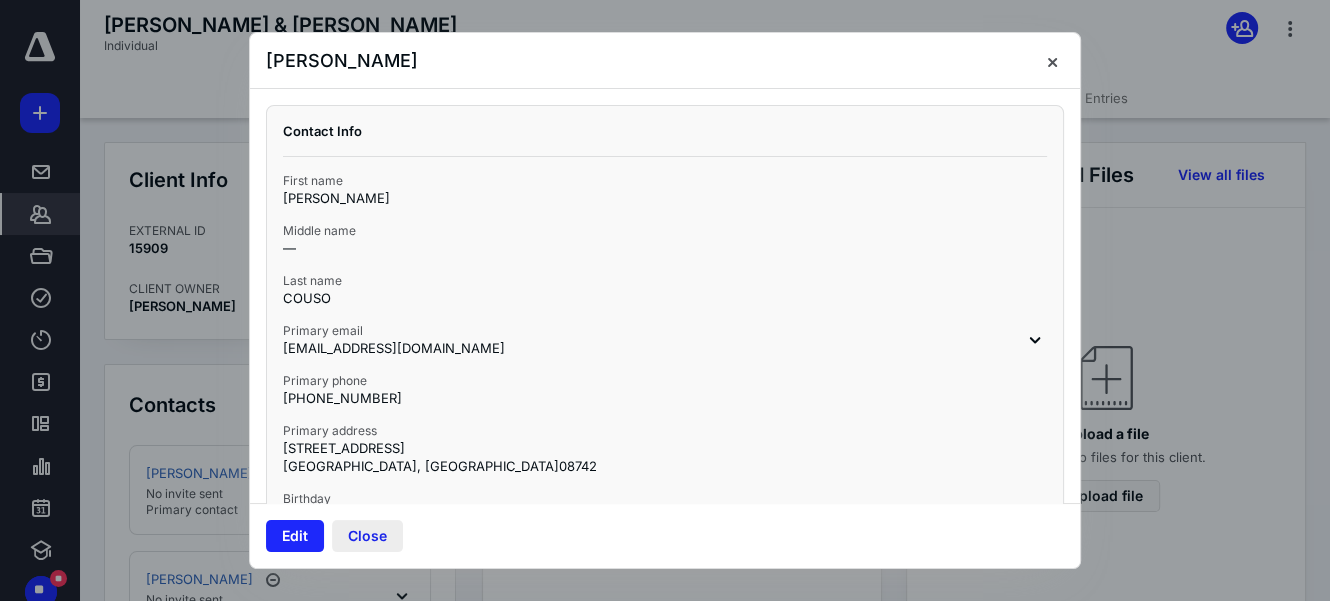 click on "Close" at bounding box center [367, 536] 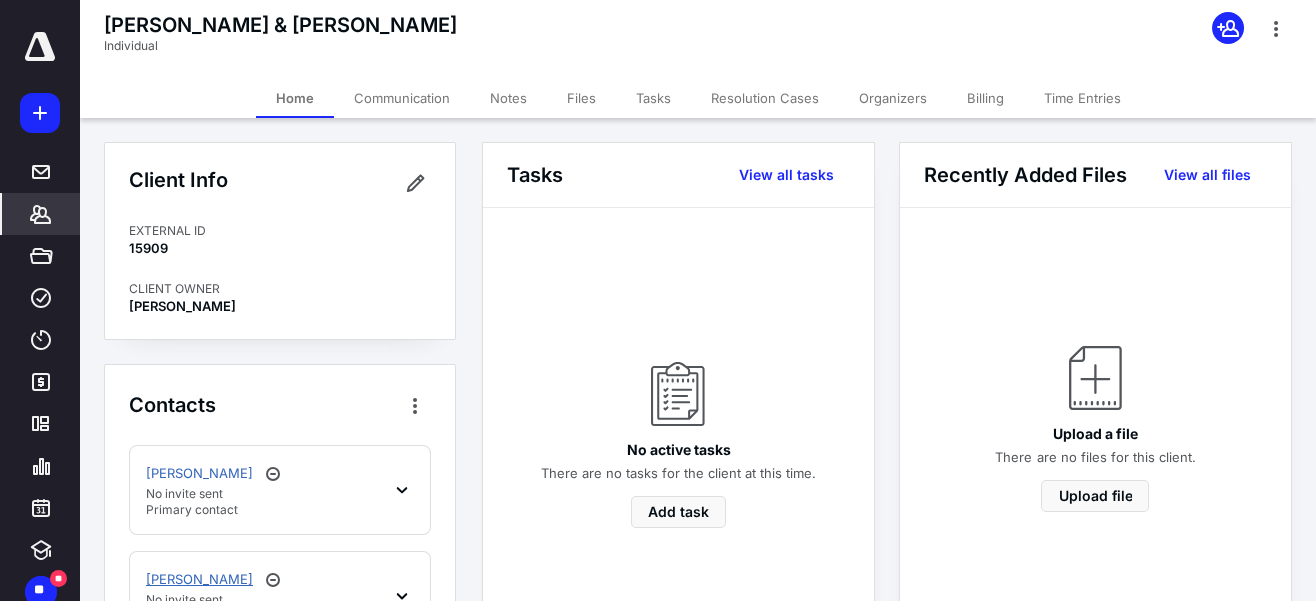 click on "[PERSON_NAME]" at bounding box center [199, 580] 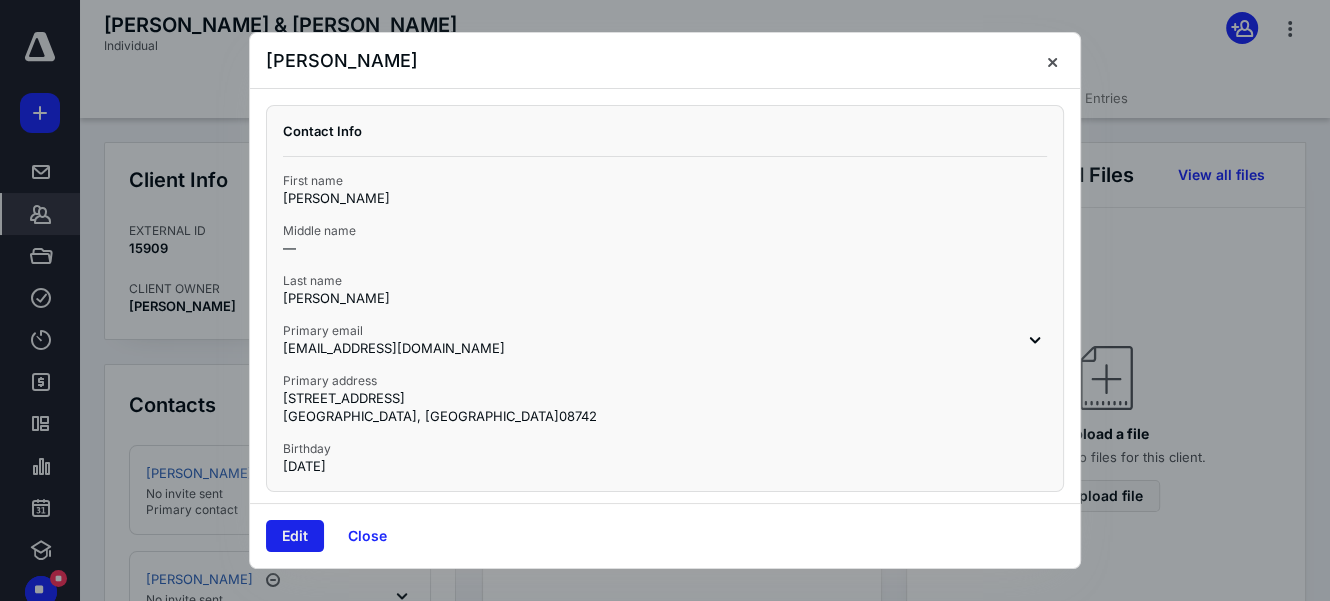 click on "Edit" at bounding box center (295, 536) 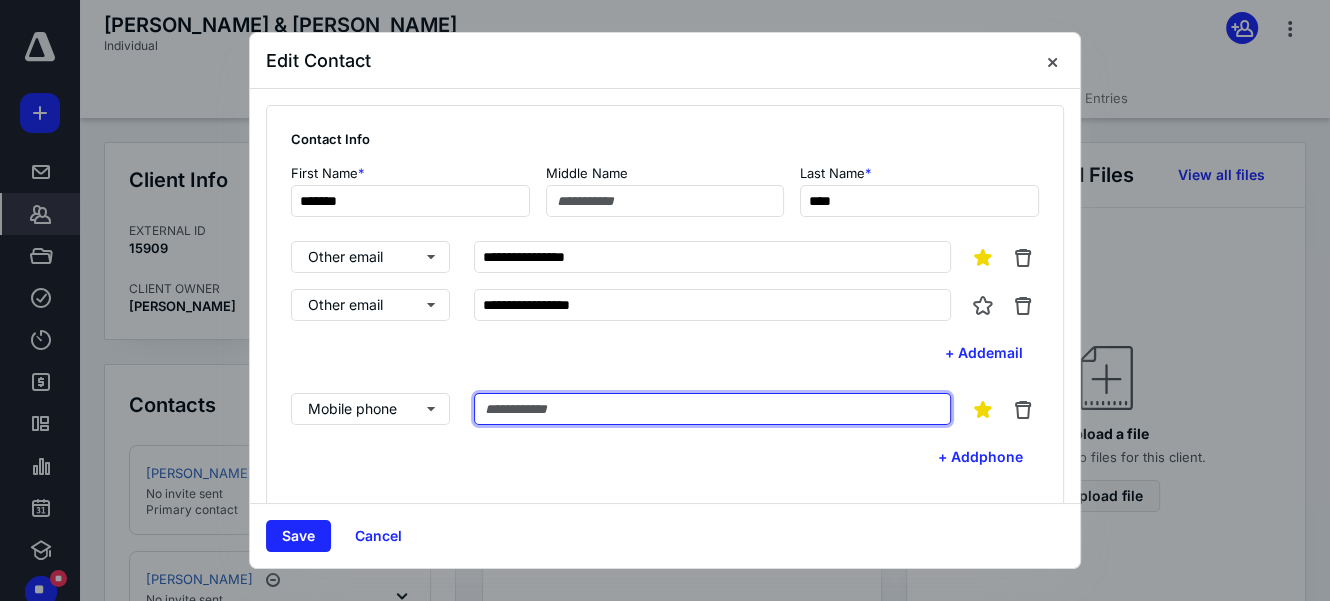 click at bounding box center [712, 409] 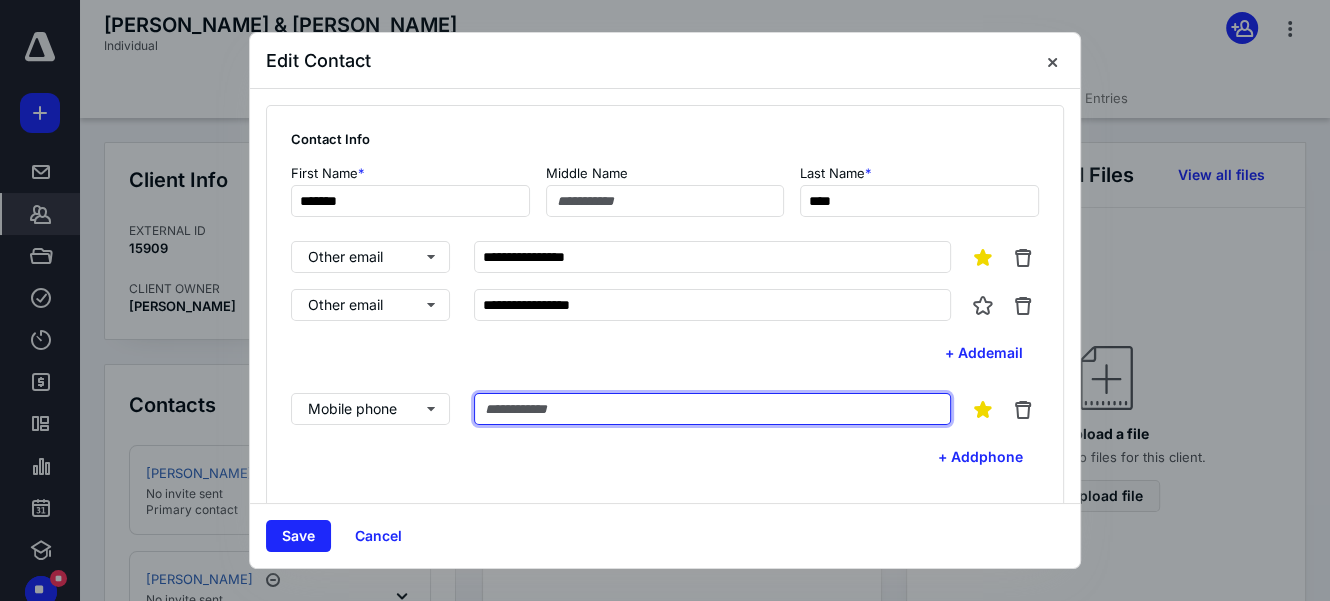 paste on "**********" 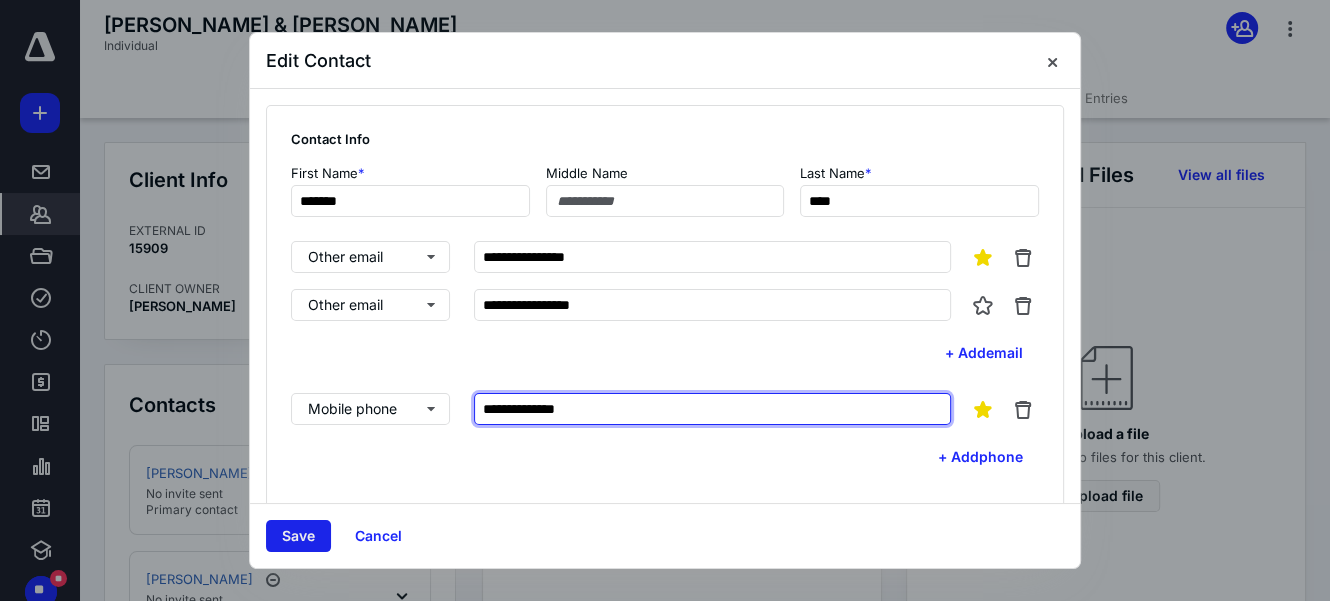 type on "**********" 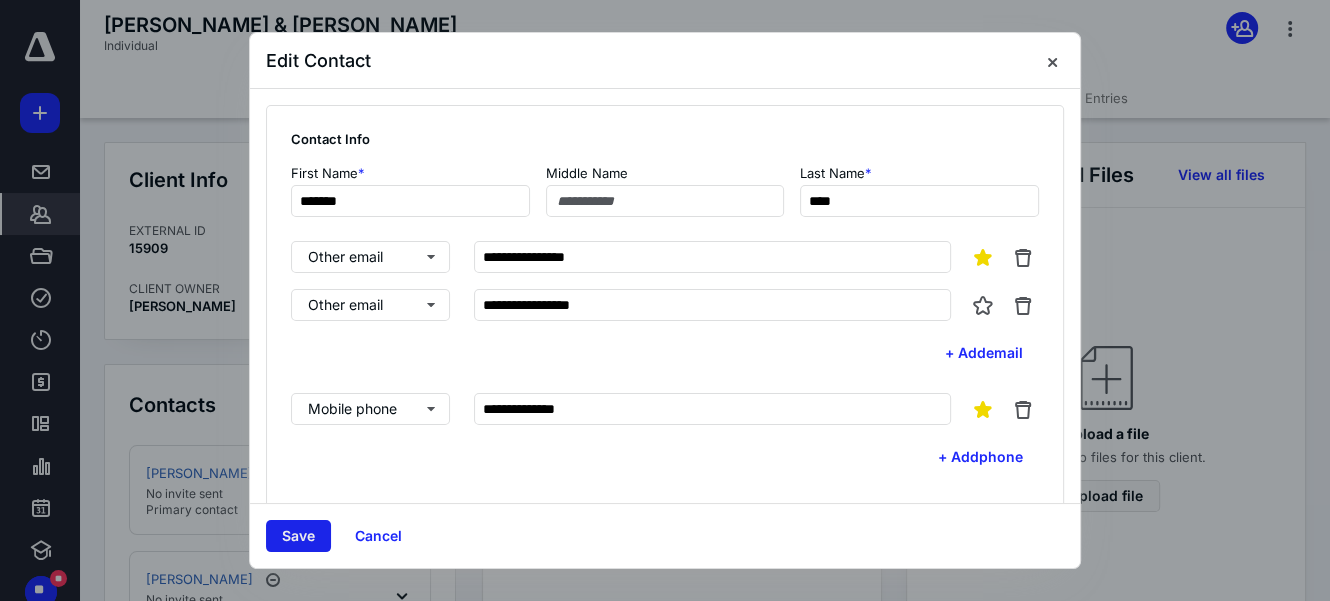 click on "Save" at bounding box center [298, 536] 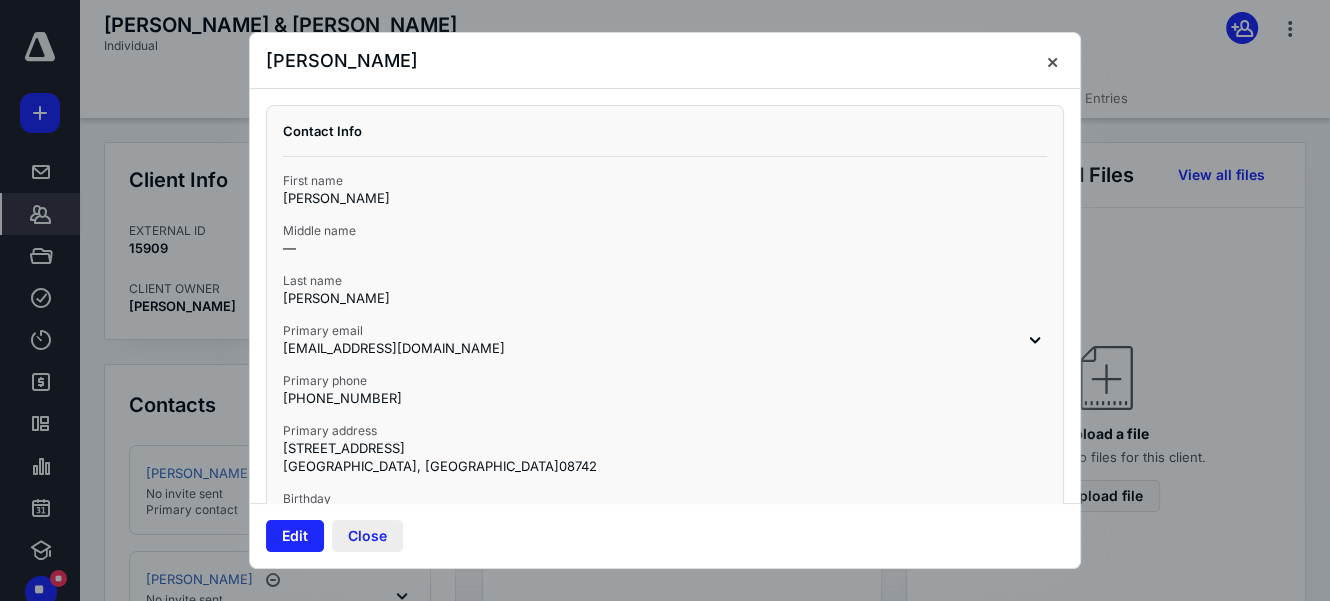 click on "Close" at bounding box center [367, 536] 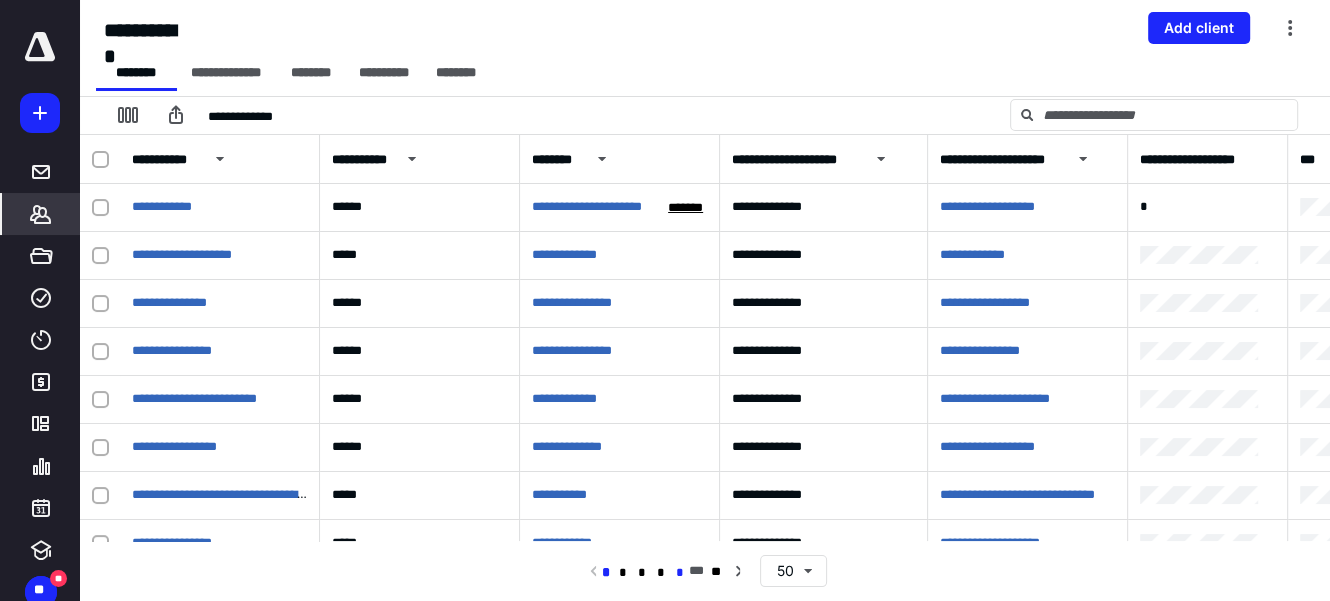 click on "*" at bounding box center [679, 572] 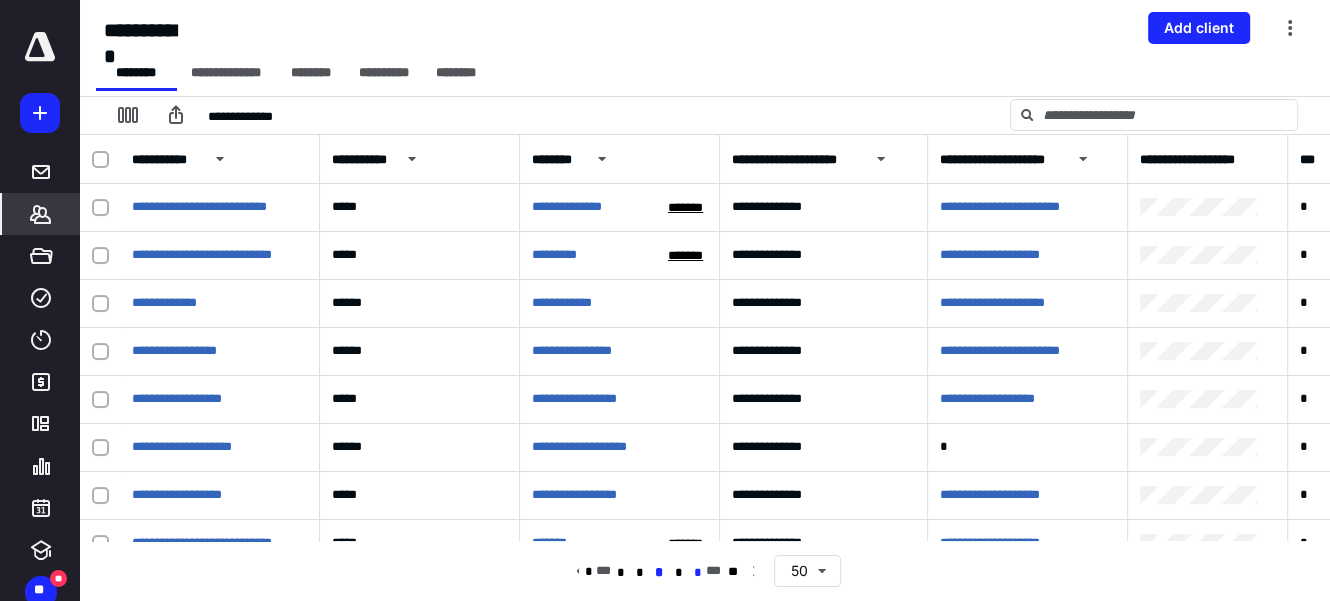 click on "*" at bounding box center (696, 572) 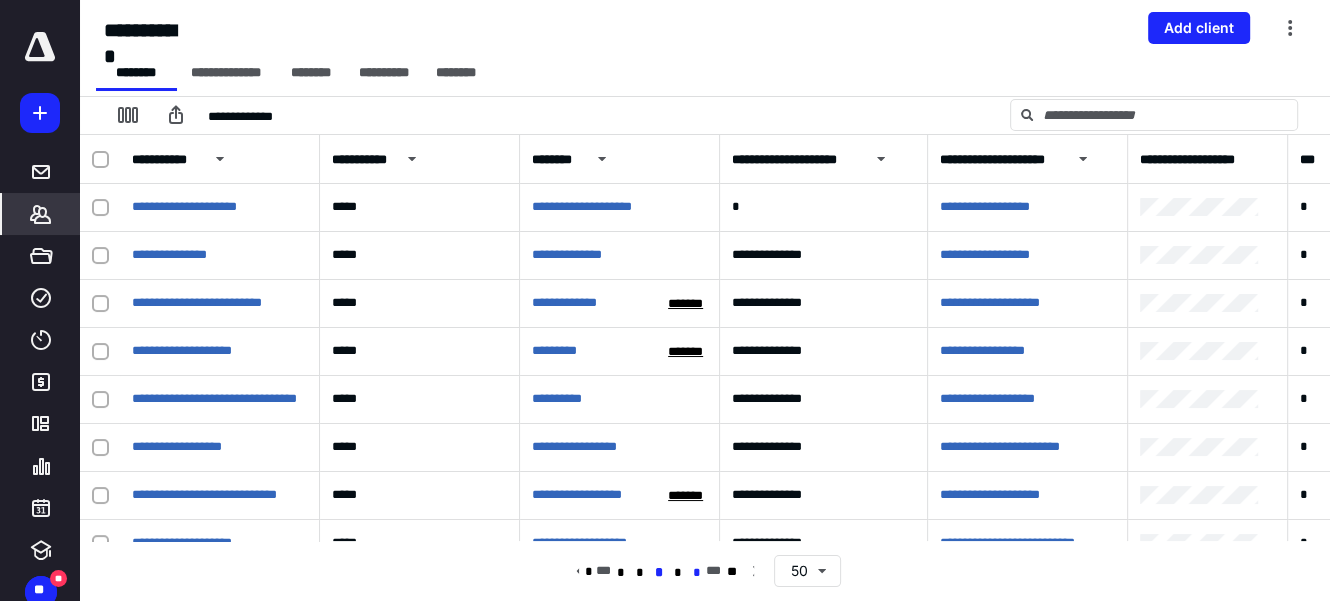 click on "*" at bounding box center (696, 572) 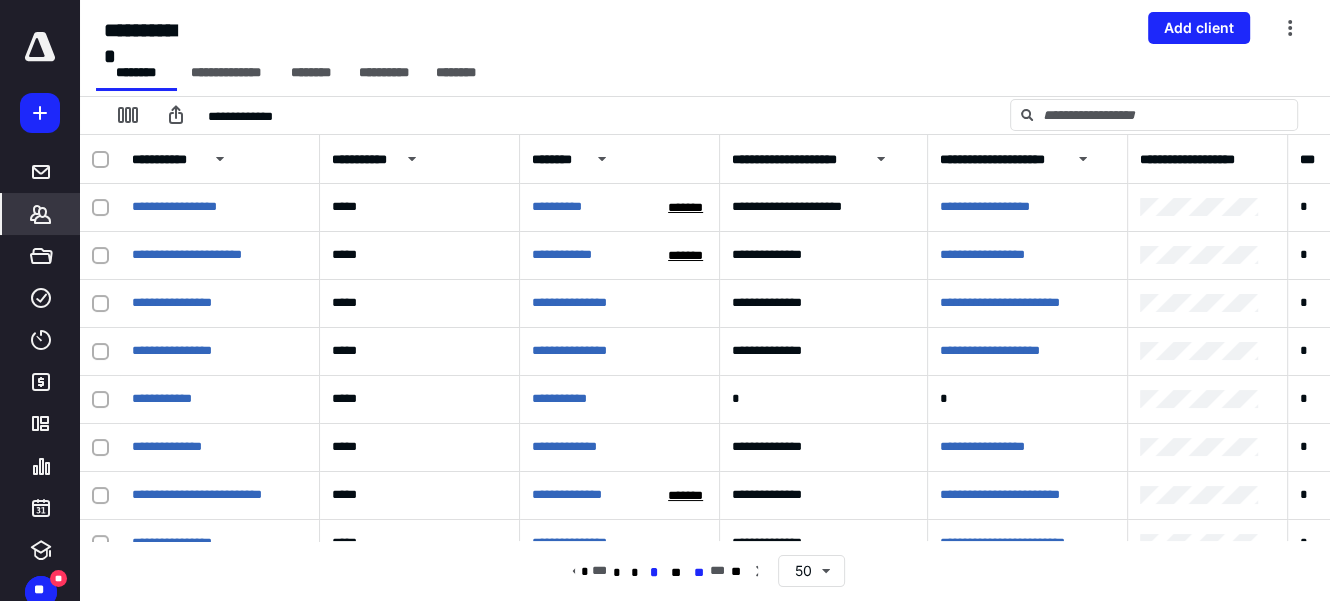 click on "**" at bounding box center [698, 572] 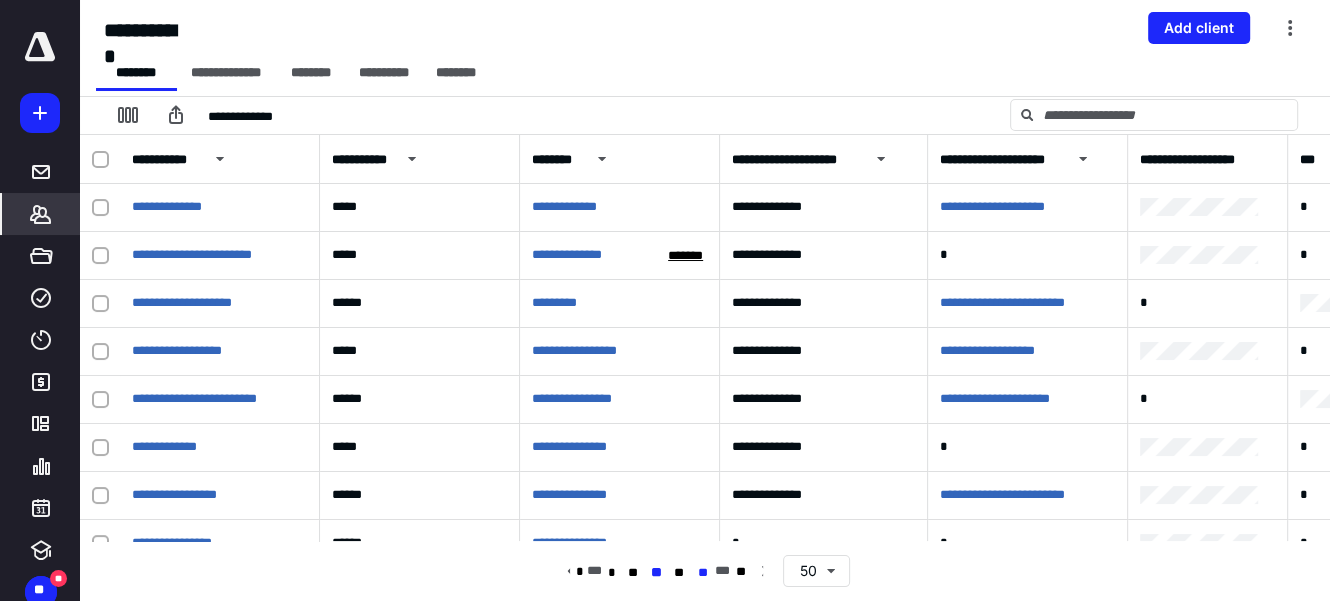 click on "**" at bounding box center [703, 572] 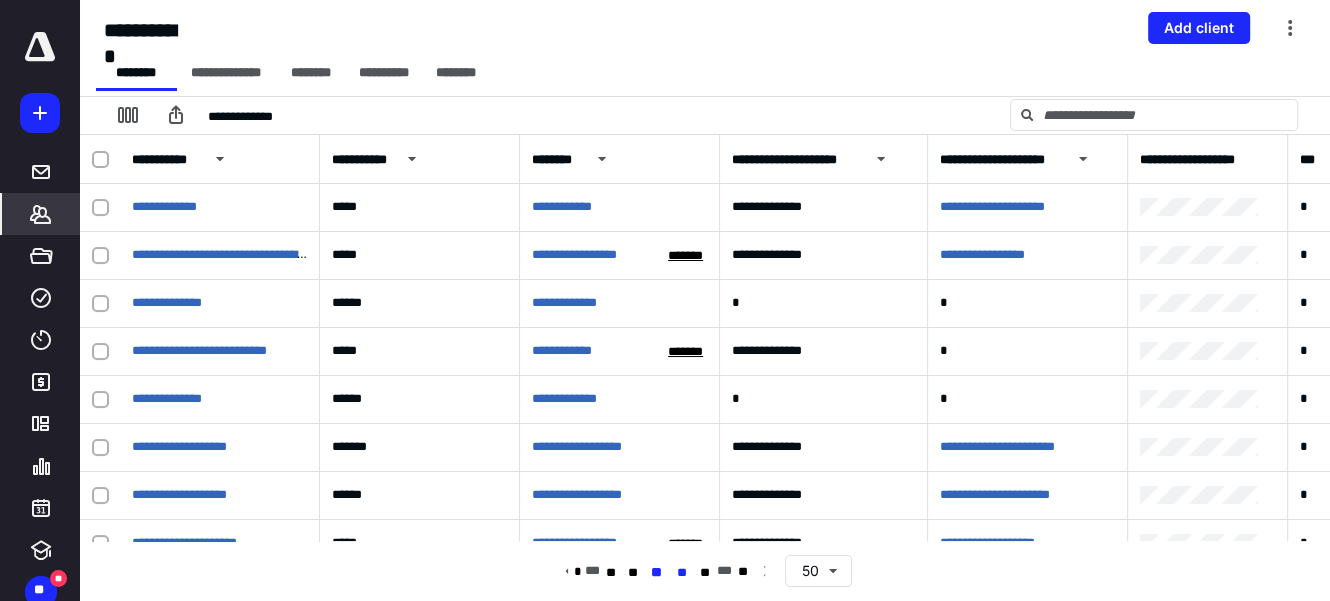 click on "**" at bounding box center [681, 572] 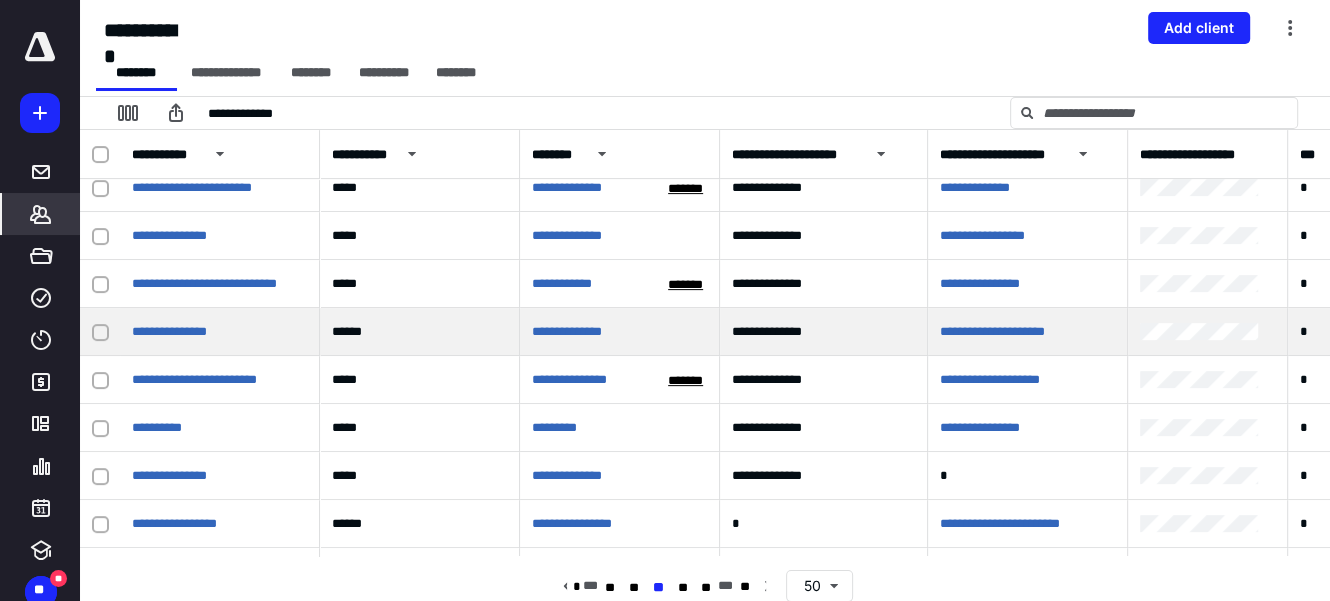 scroll, scrollTop: 545, scrollLeft: 0, axis: vertical 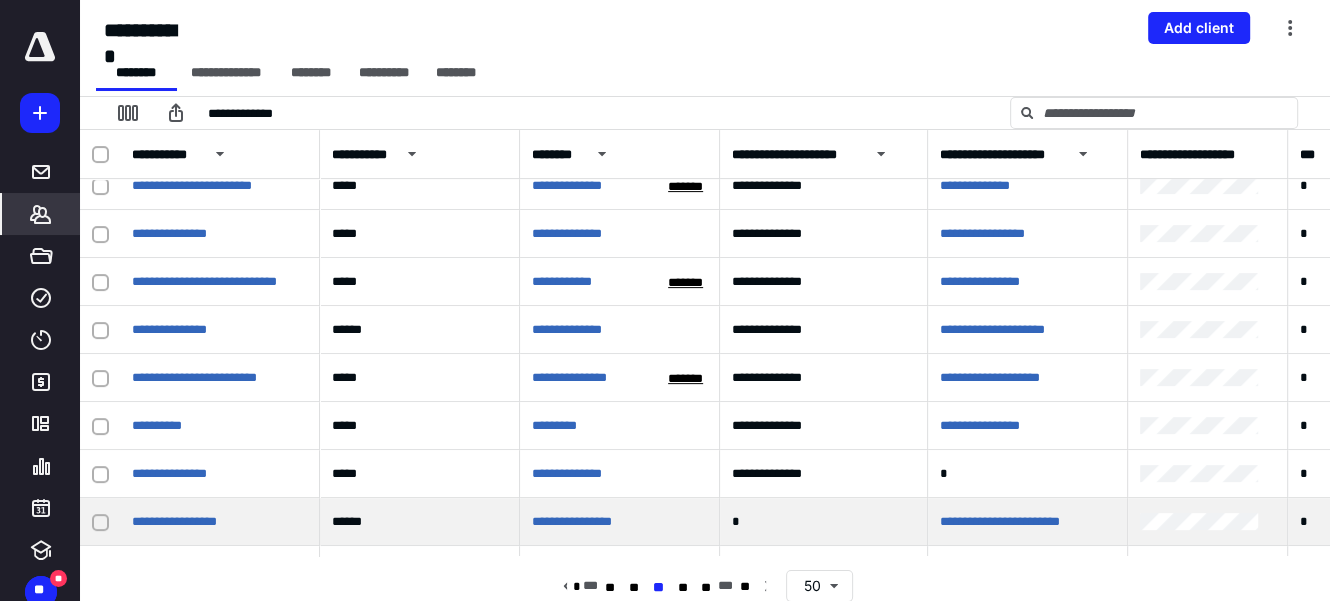 click 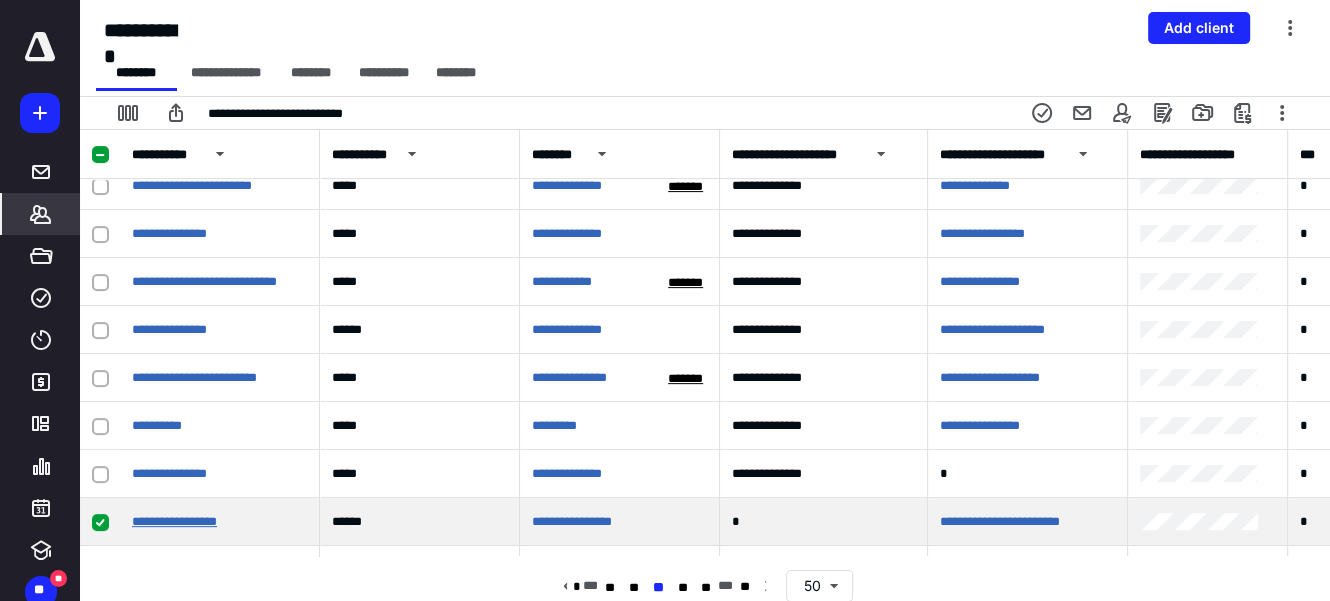 click on "**********" at bounding box center [174, 521] 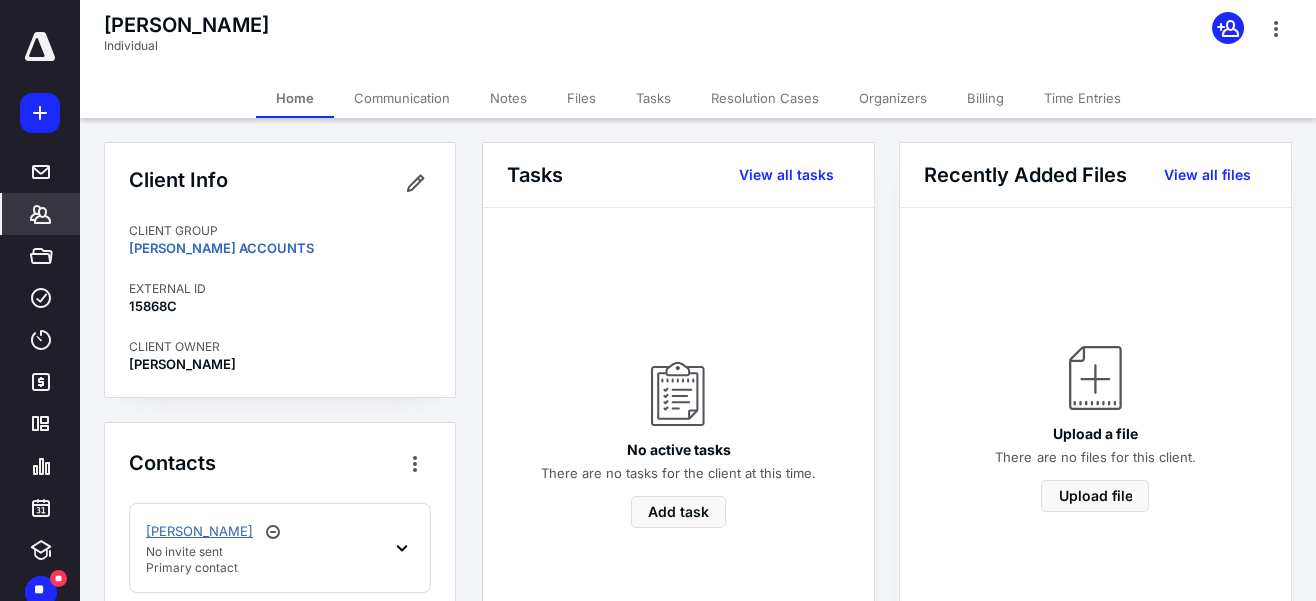 click on "[PERSON_NAME]" at bounding box center (199, 532) 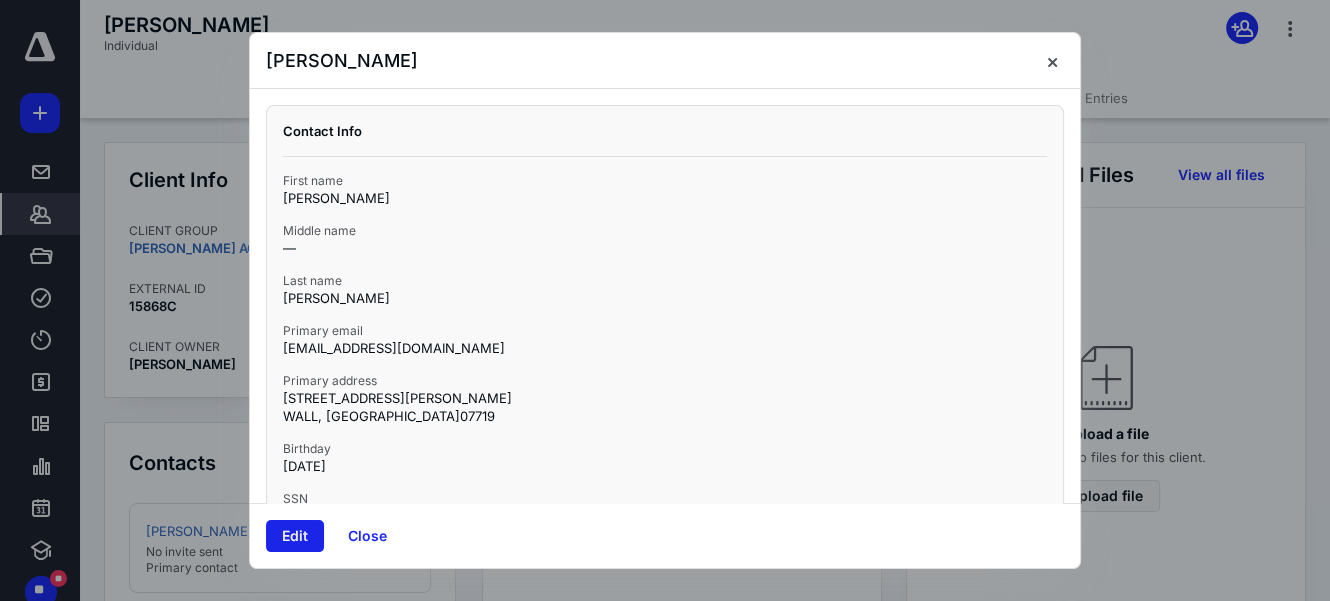 click on "Edit" at bounding box center (295, 536) 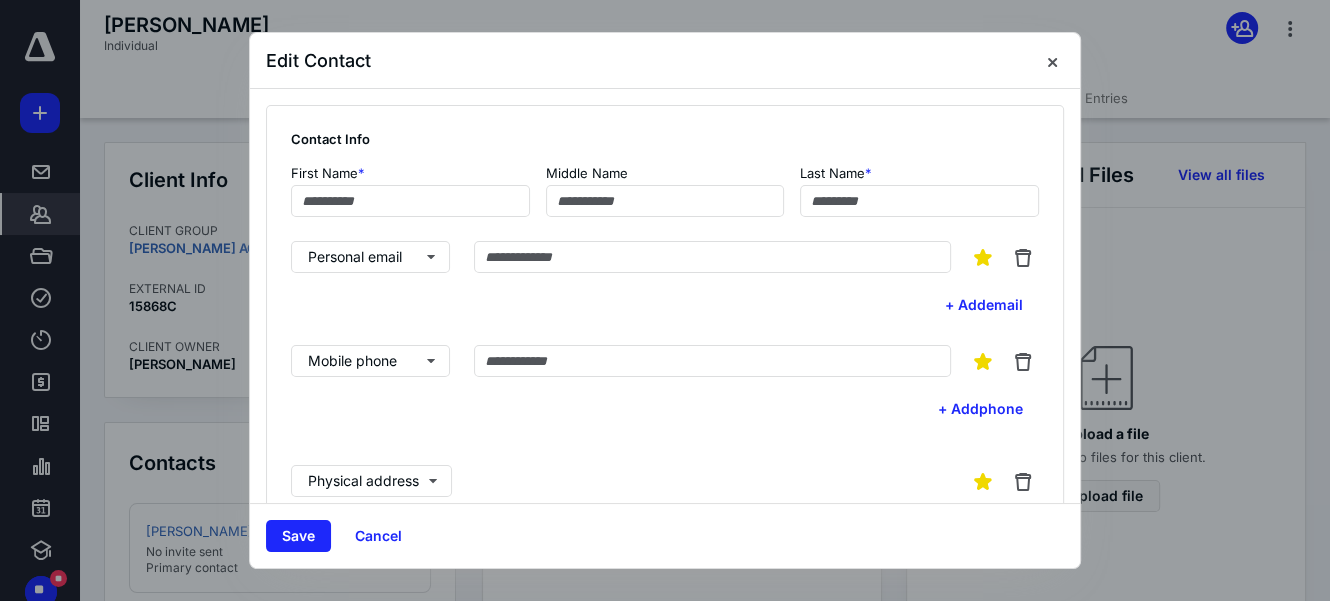 type on "**********" 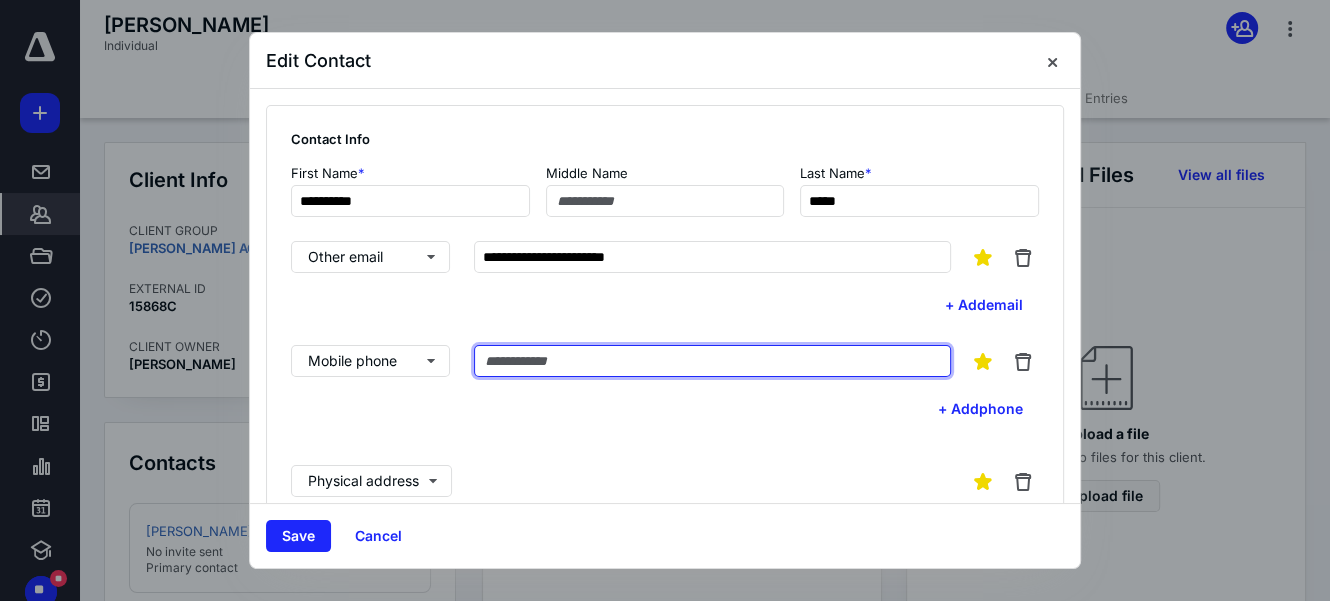 click at bounding box center (712, 361) 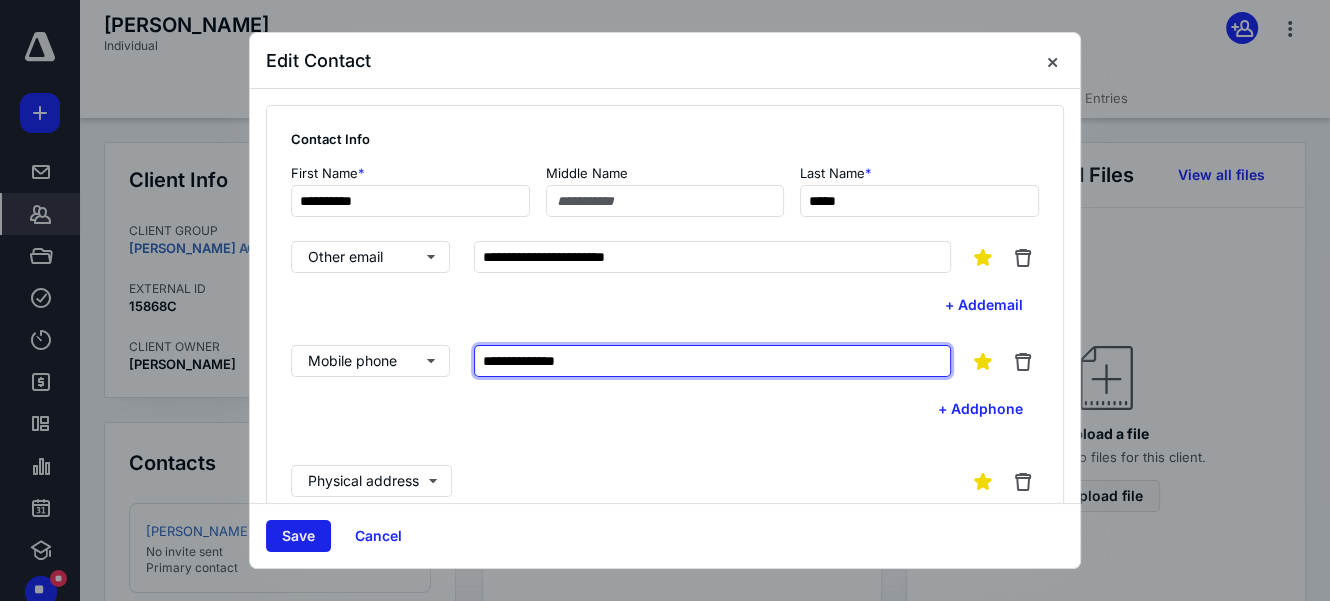 type on "**********" 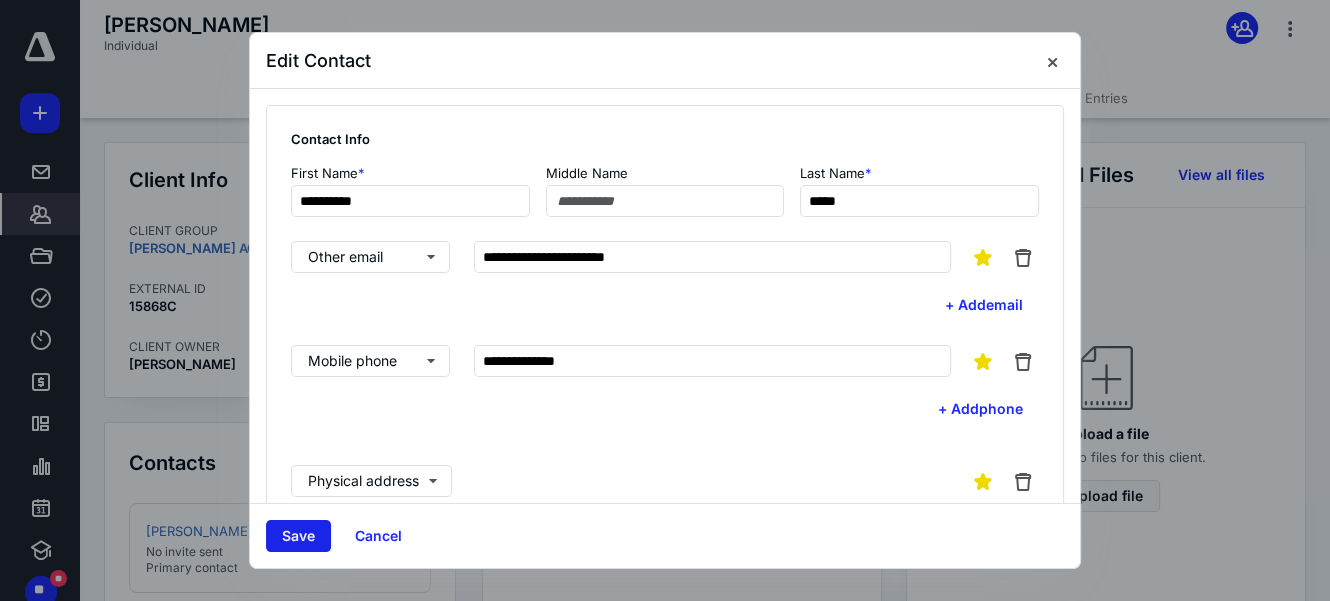 click on "Save" at bounding box center (298, 536) 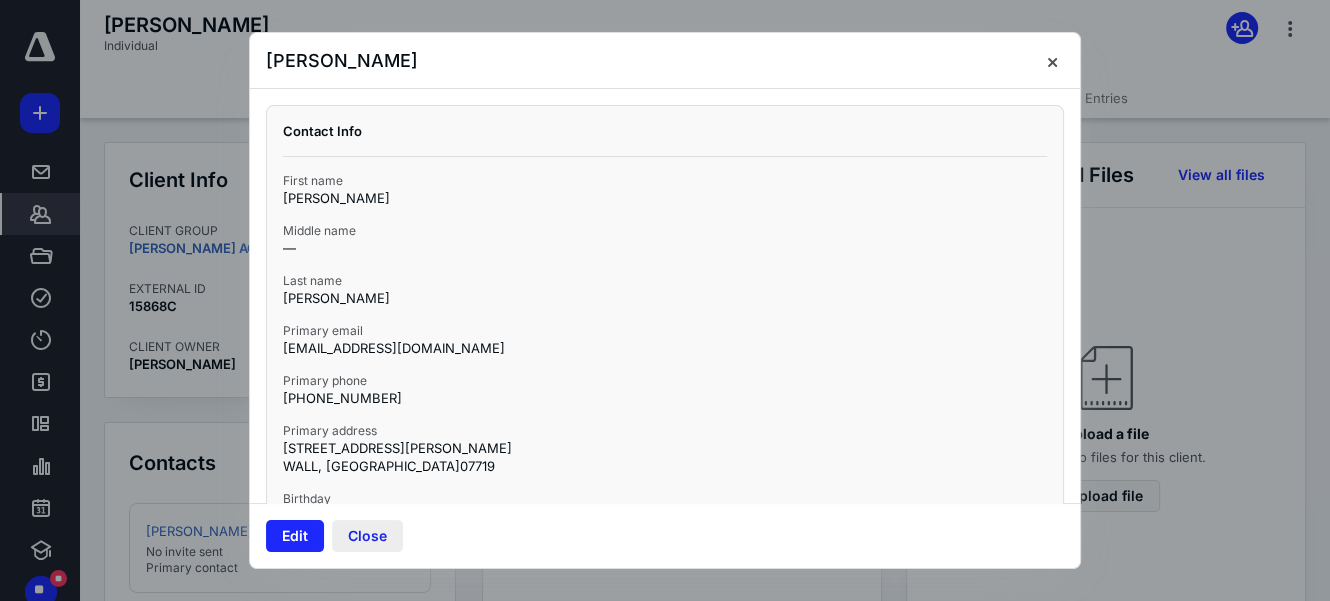 click on "Close" at bounding box center (367, 536) 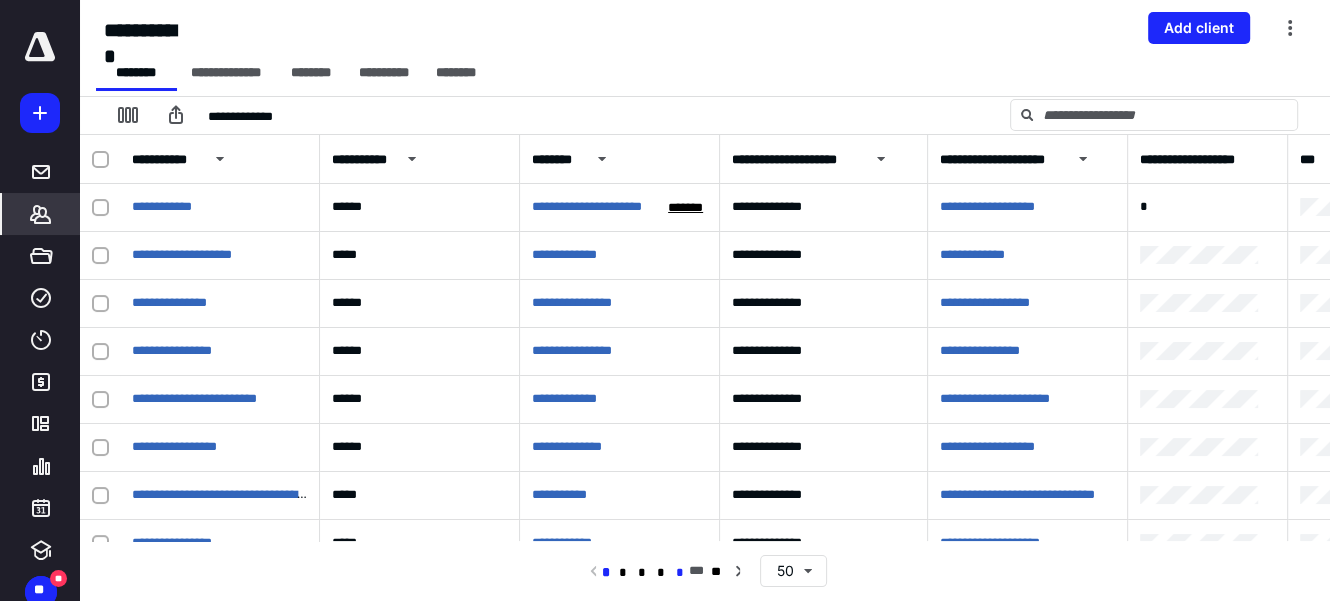click on "*" at bounding box center (679, 572) 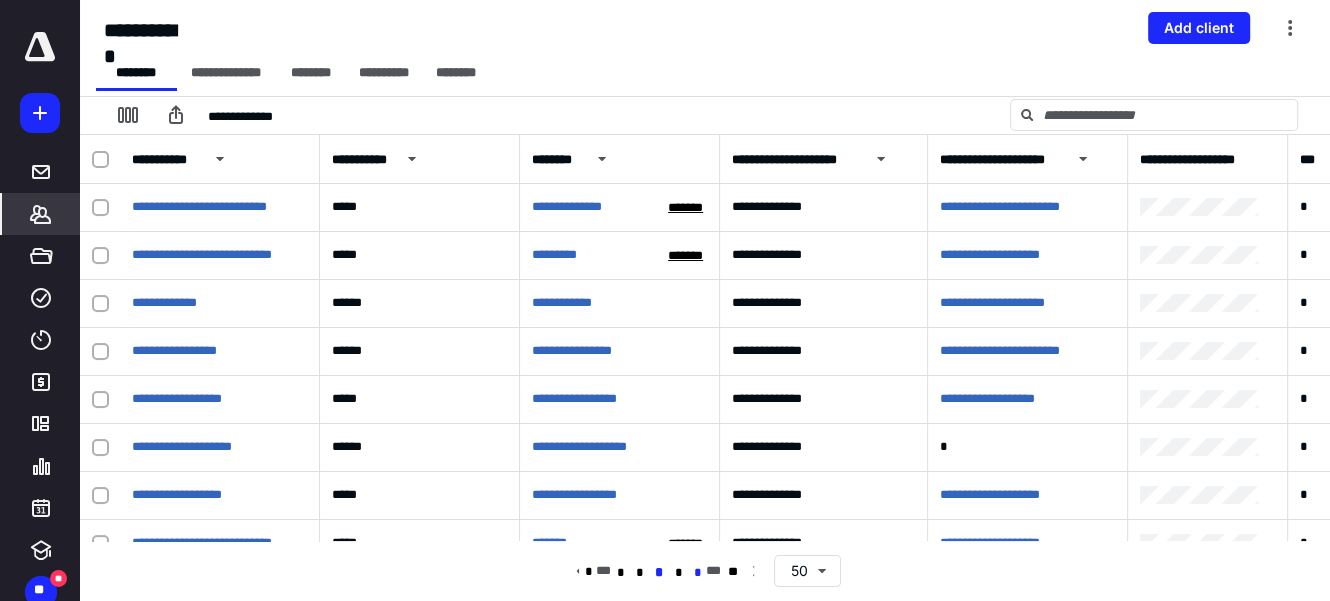 click on "*" at bounding box center (696, 572) 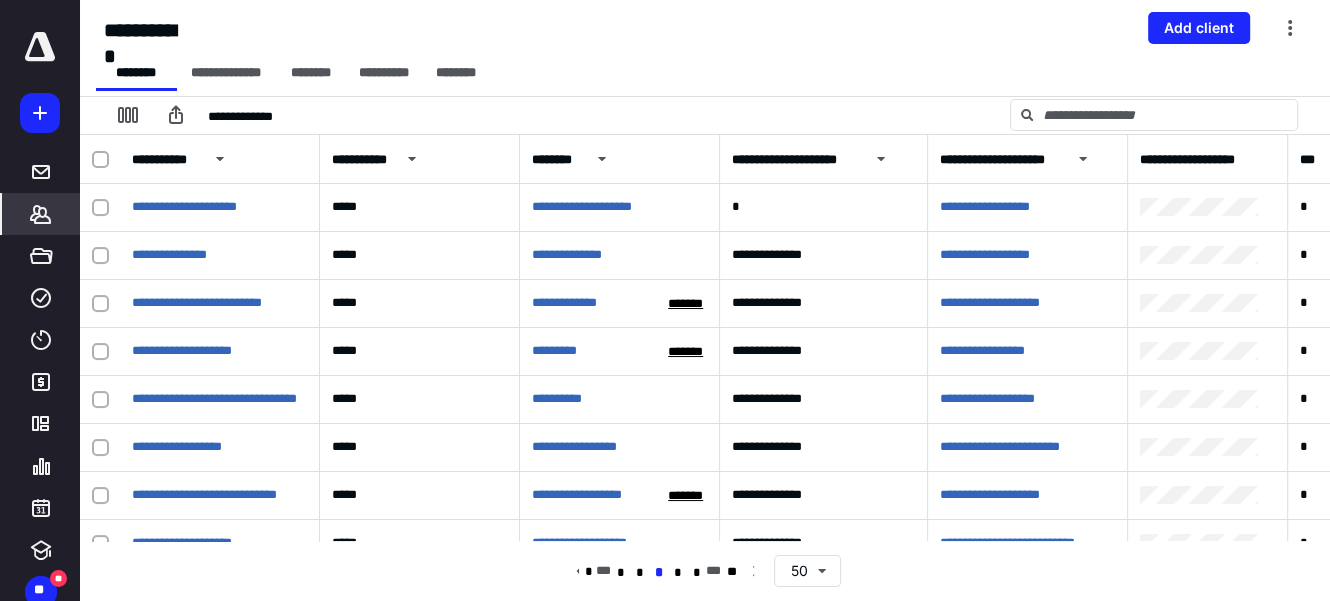 click on "**********" at bounding box center [705, 571] 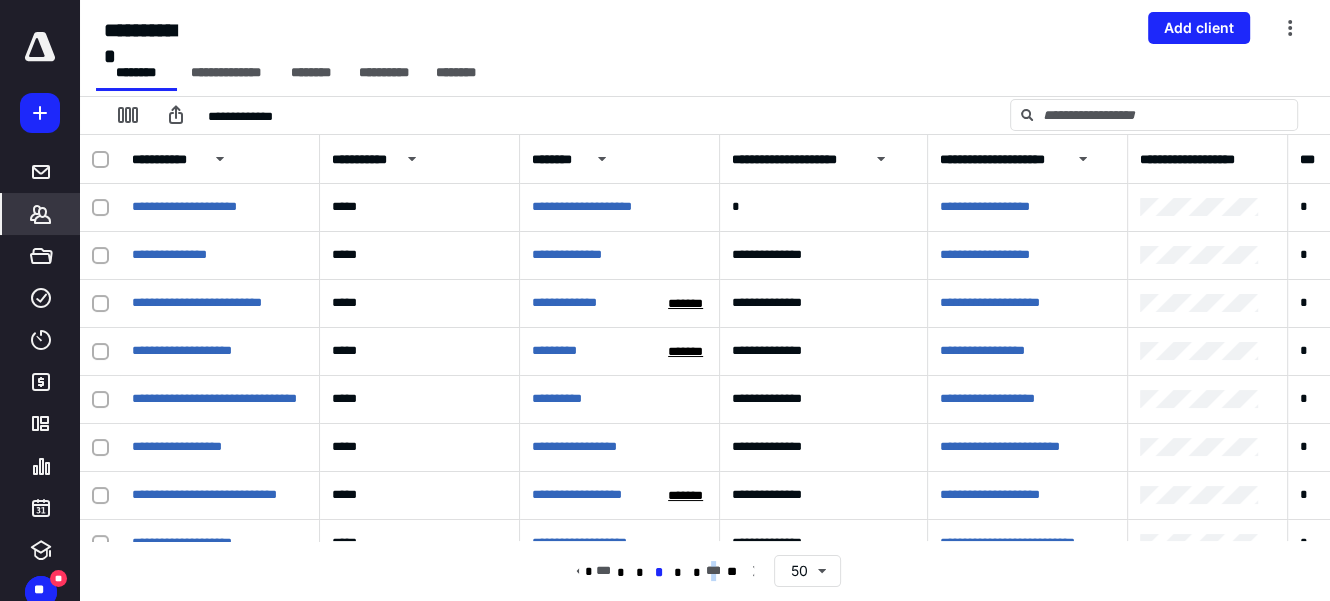 click on "**********" at bounding box center (705, 571) 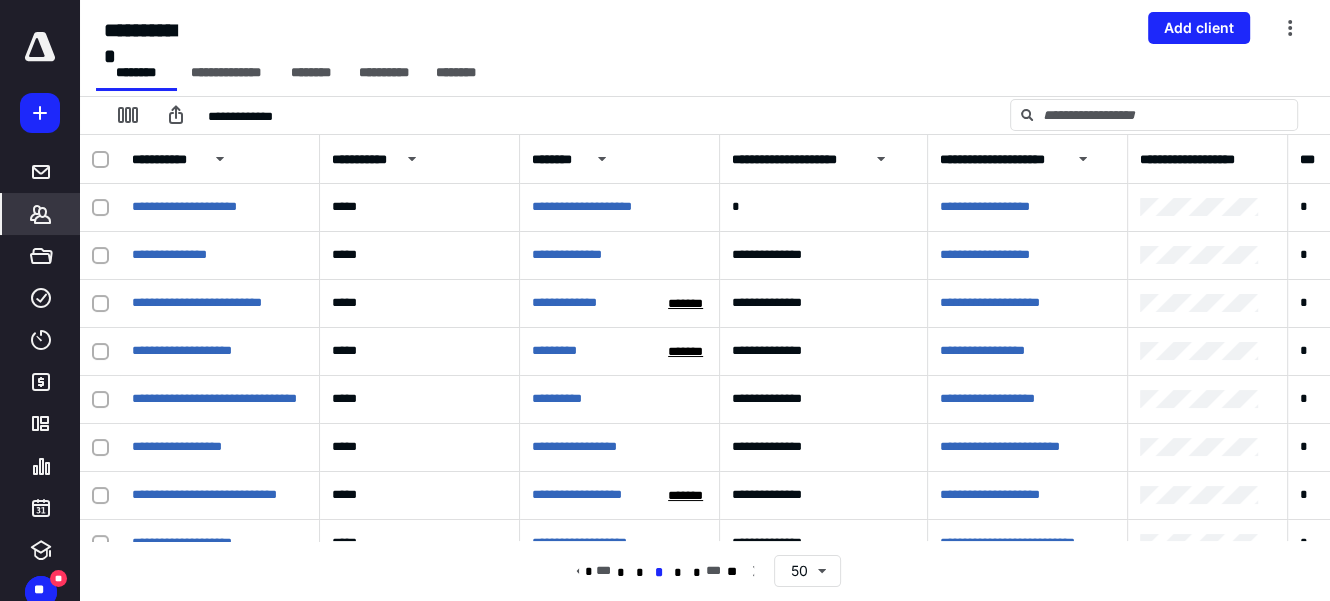 click on "**********" at bounding box center [705, 571] 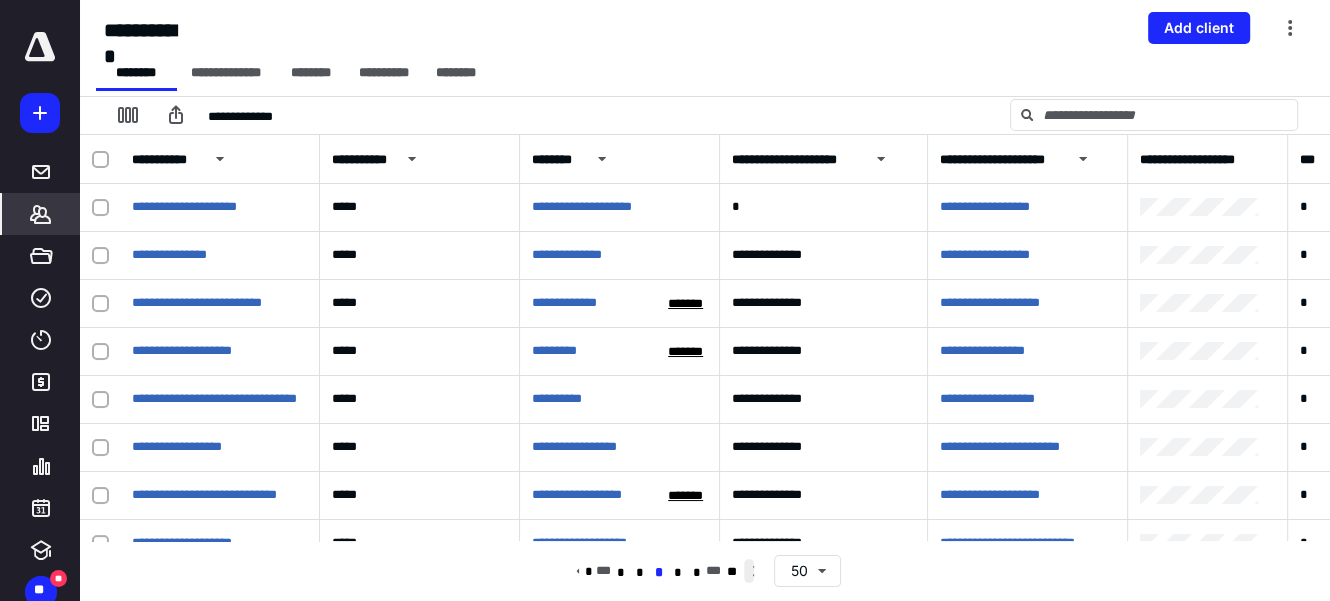click at bounding box center (749, 571) 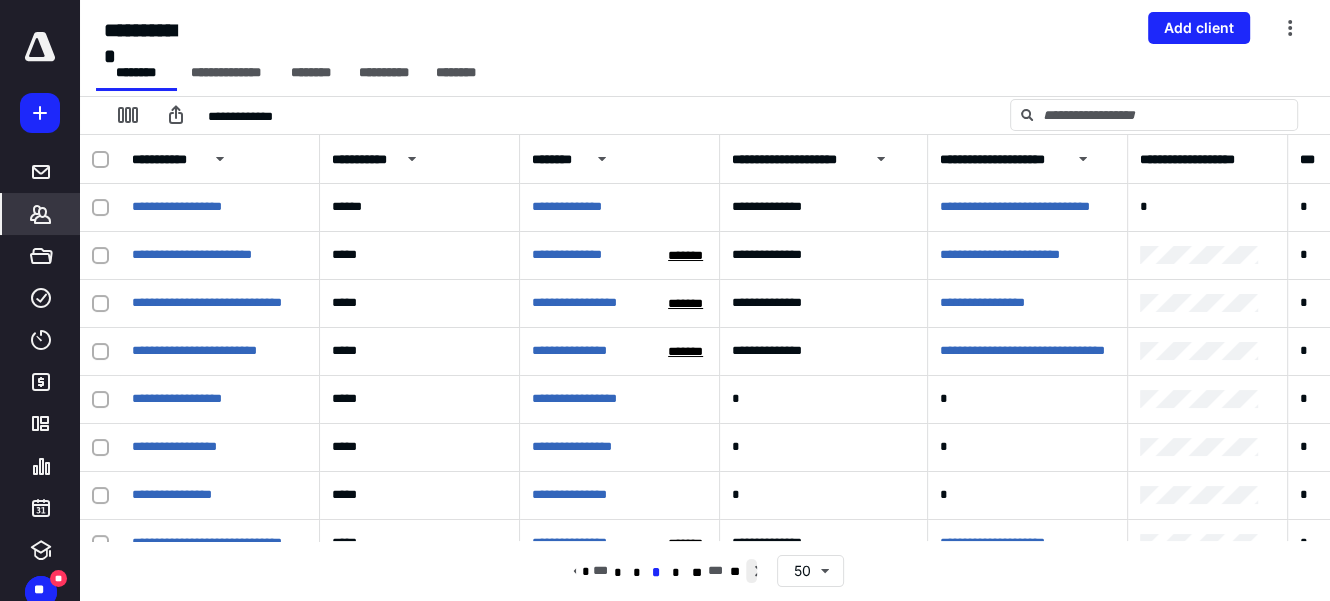 click at bounding box center [751, 571] 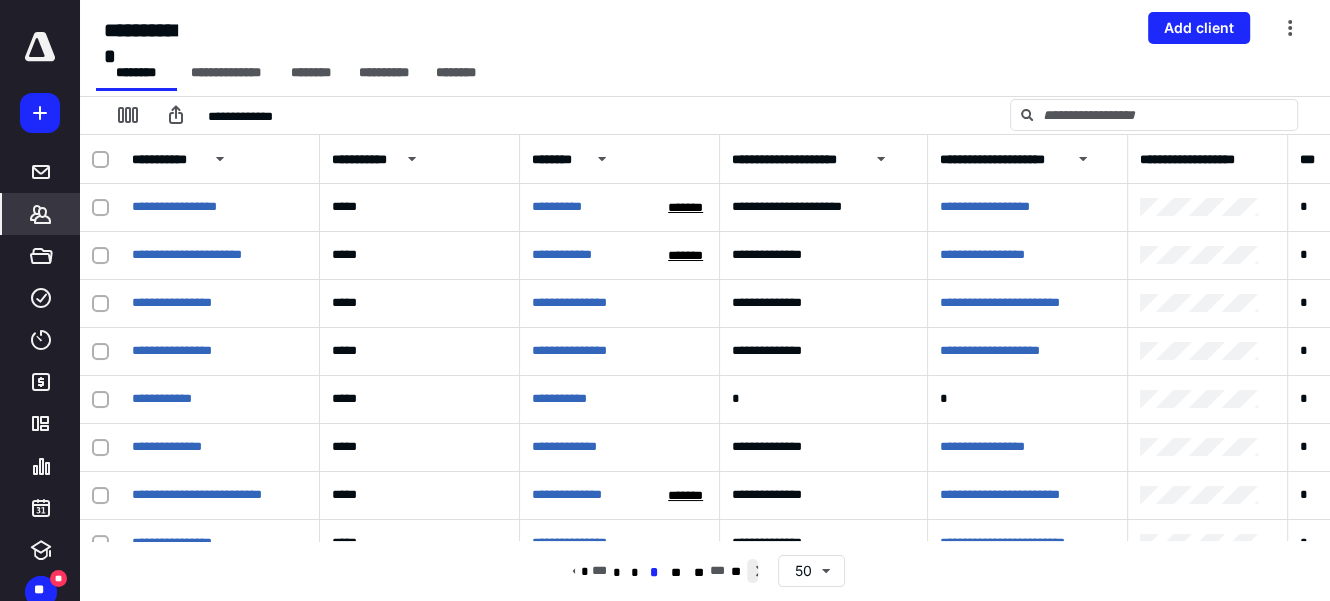 click at bounding box center [752, 571] 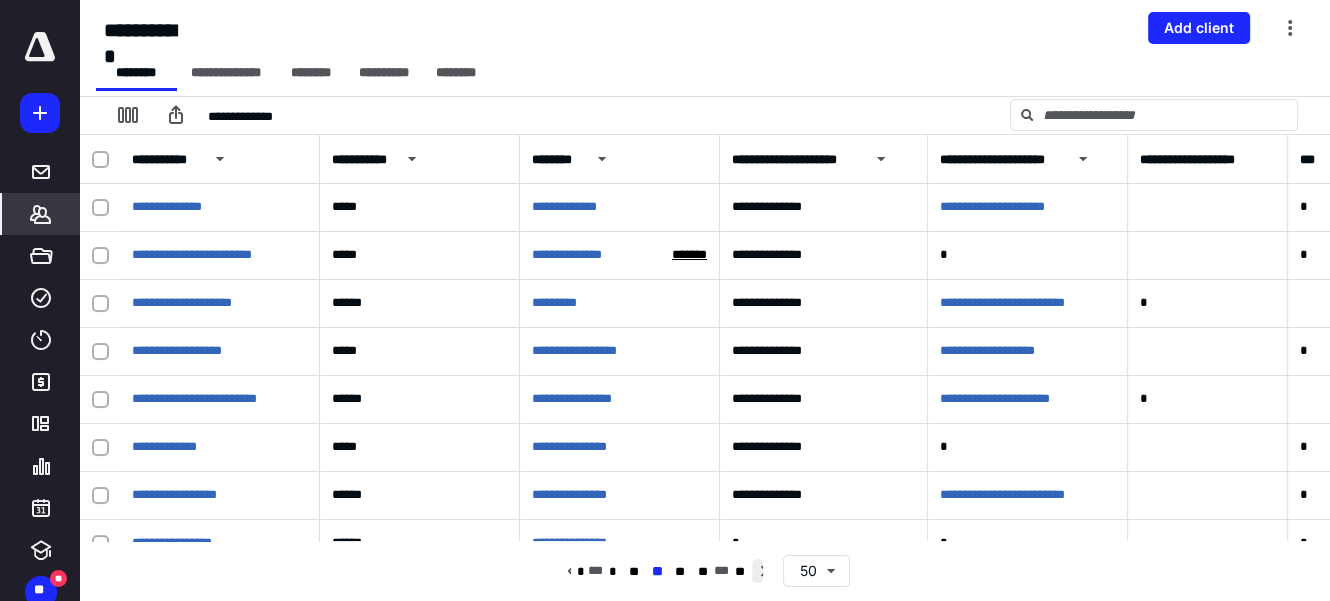 click at bounding box center [757, 571] 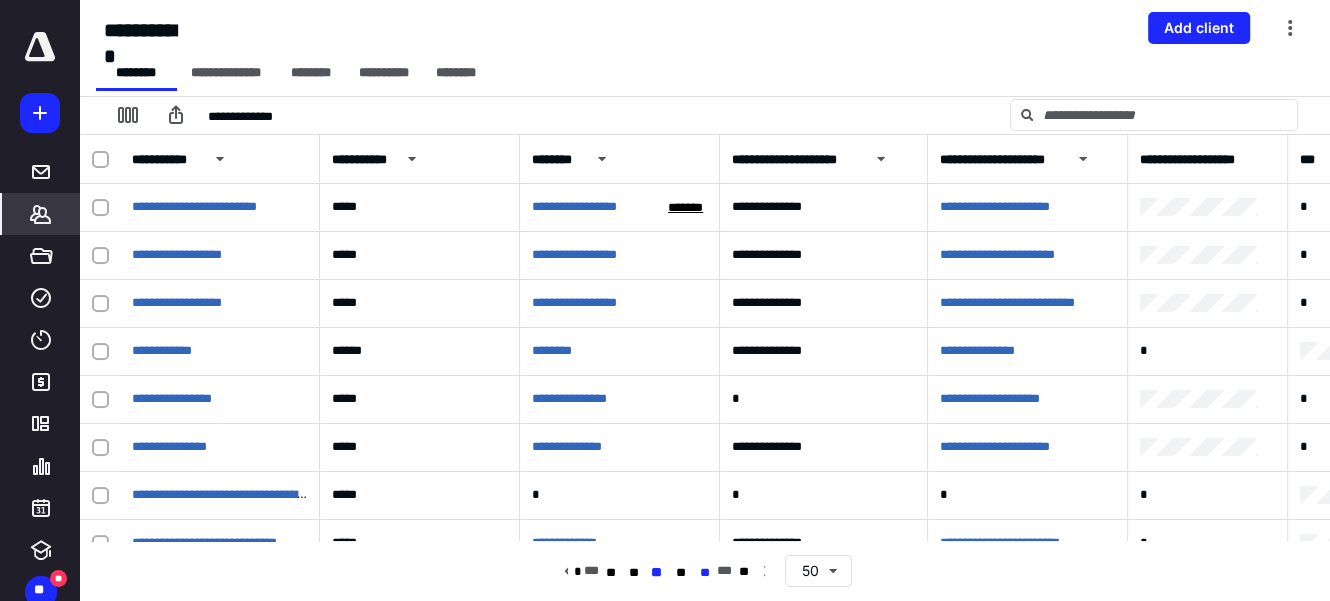 click on "**" at bounding box center (705, 572) 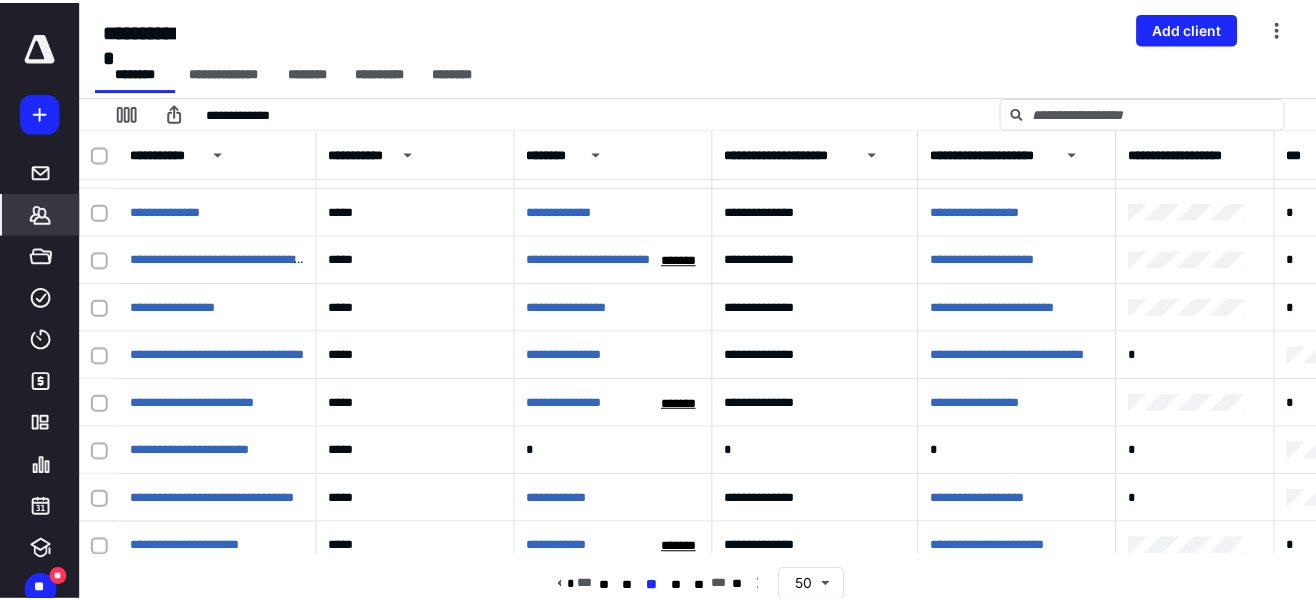 scroll, scrollTop: 909, scrollLeft: 0, axis: vertical 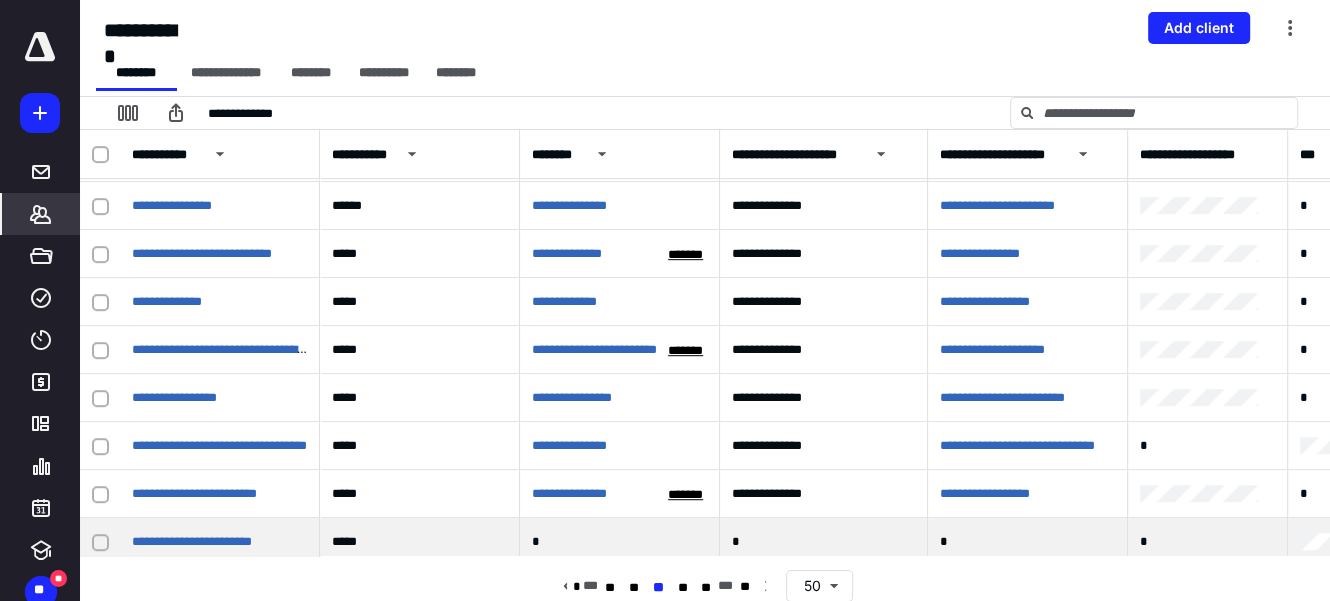 click 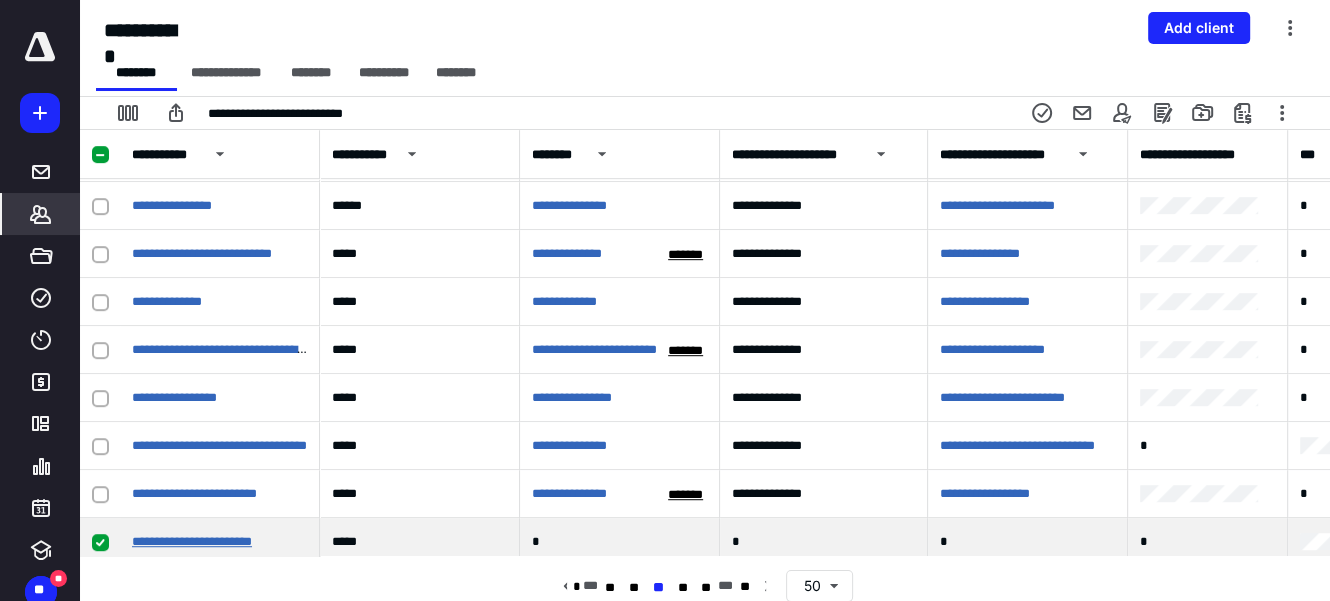 click on "**********" at bounding box center [192, 541] 